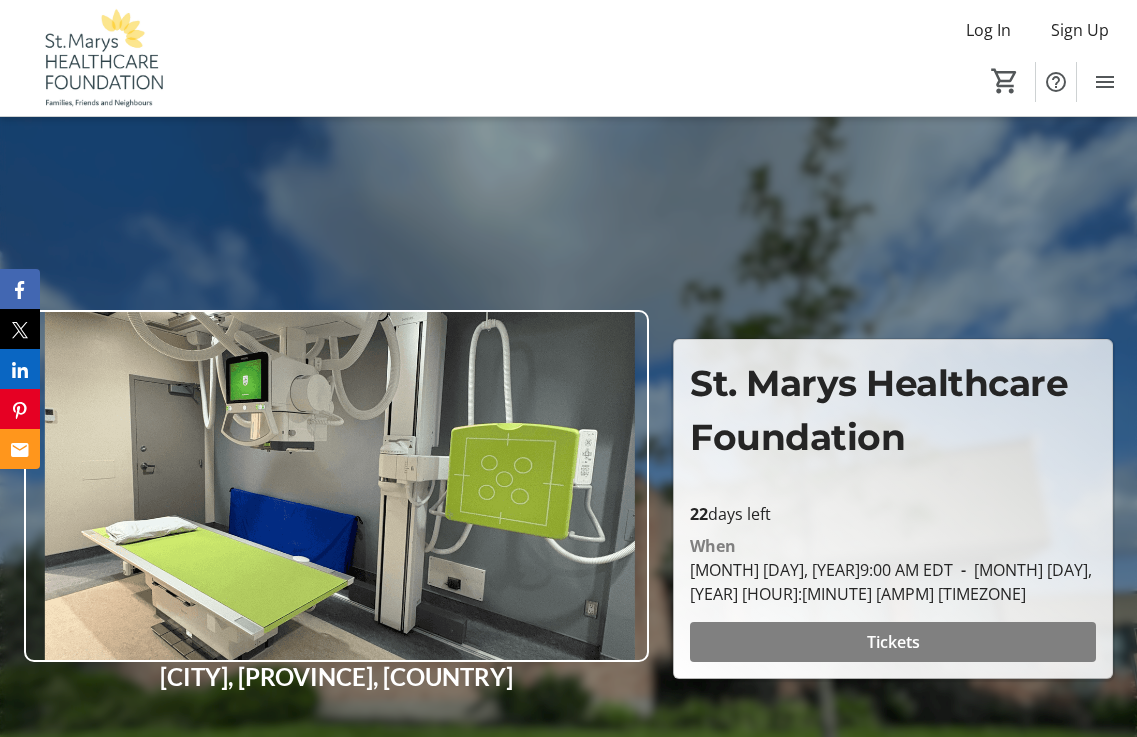 scroll, scrollTop: 100, scrollLeft: 0, axis: vertical 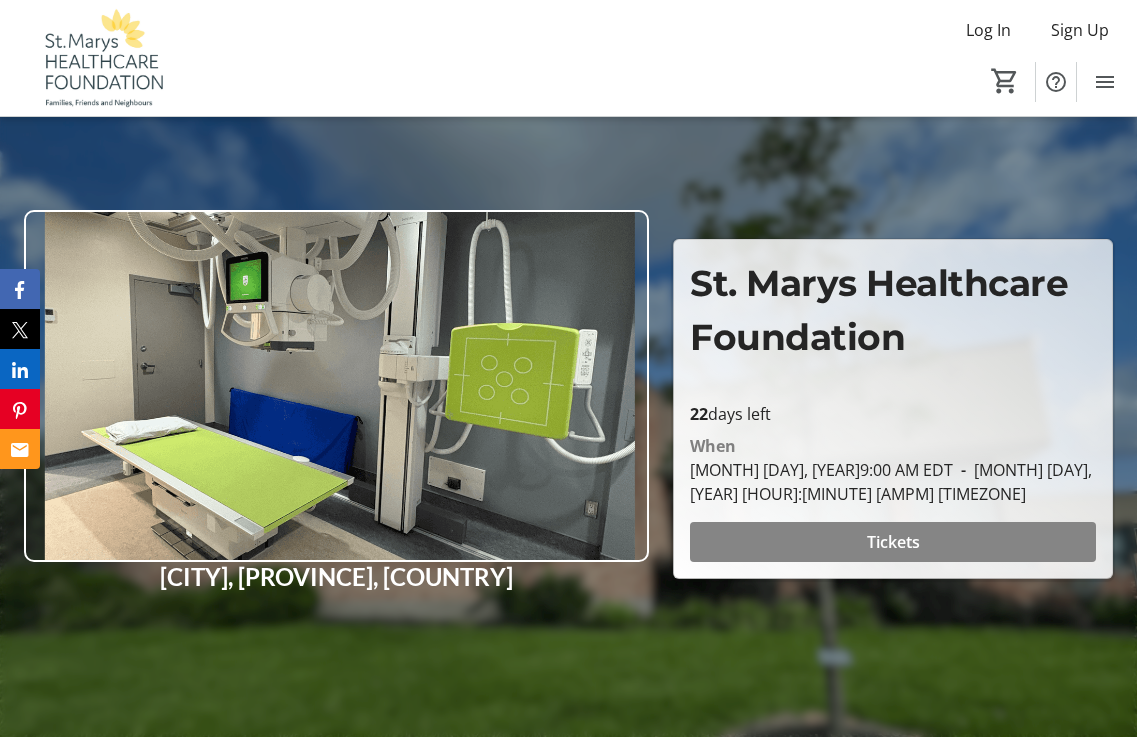 click on "Tickets" at bounding box center [893, 542] 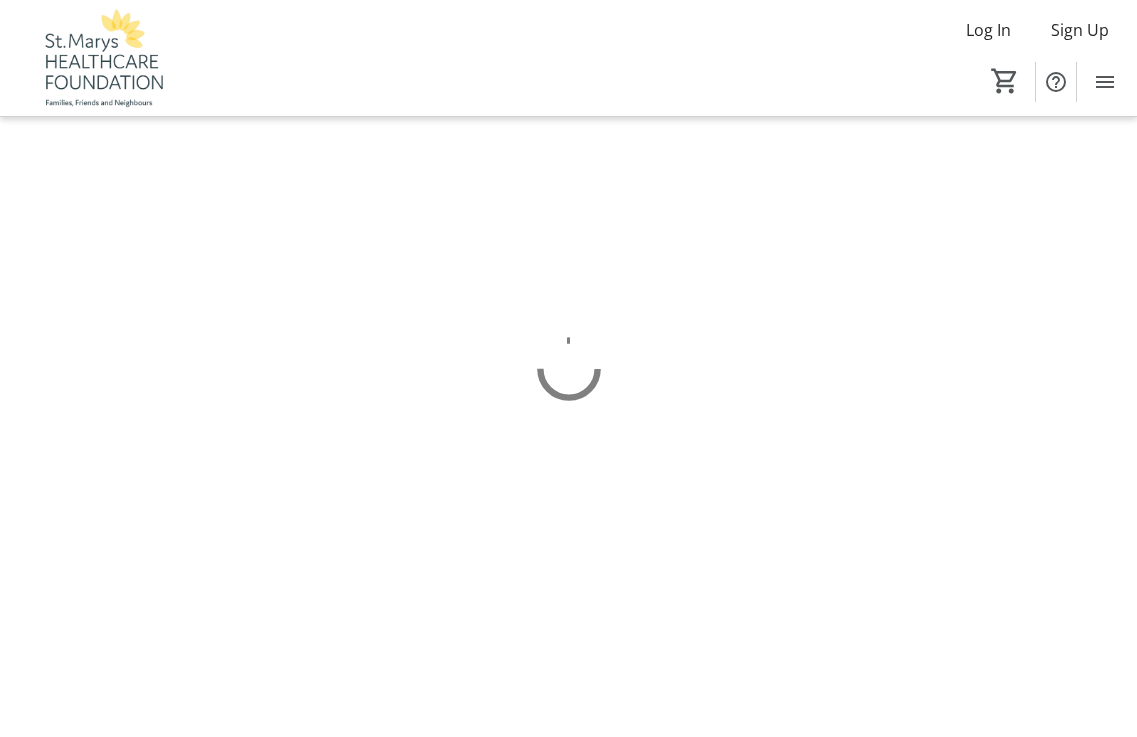 scroll, scrollTop: 0, scrollLeft: 0, axis: both 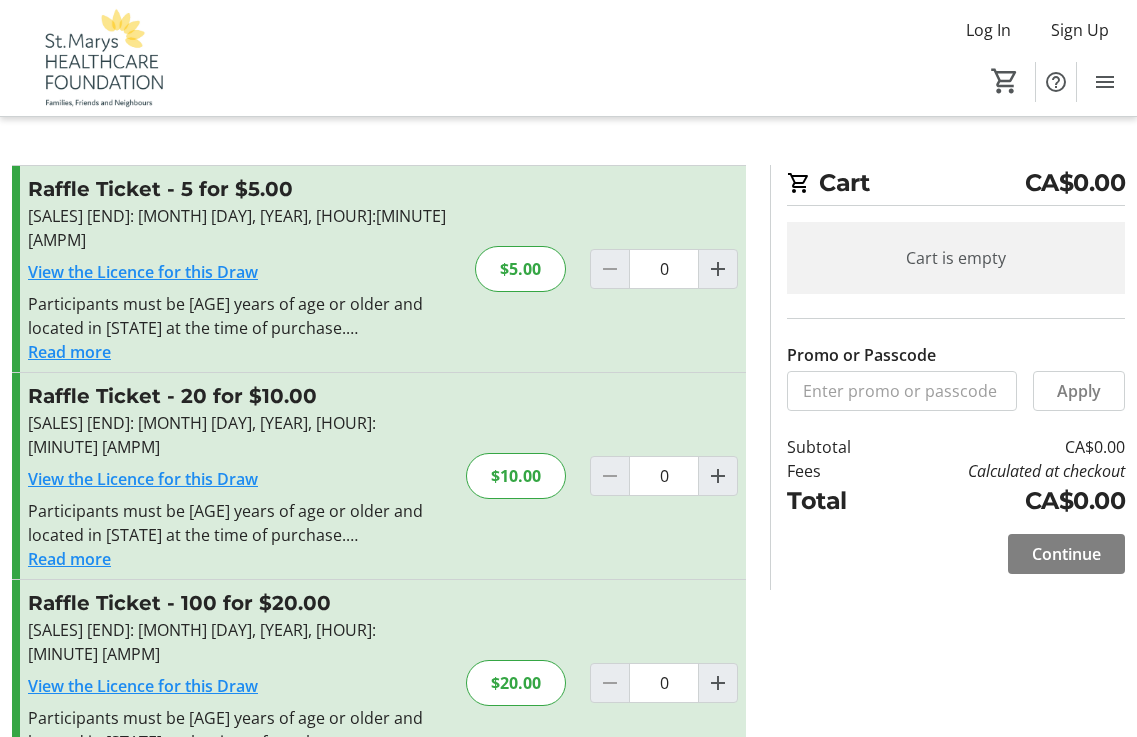 click 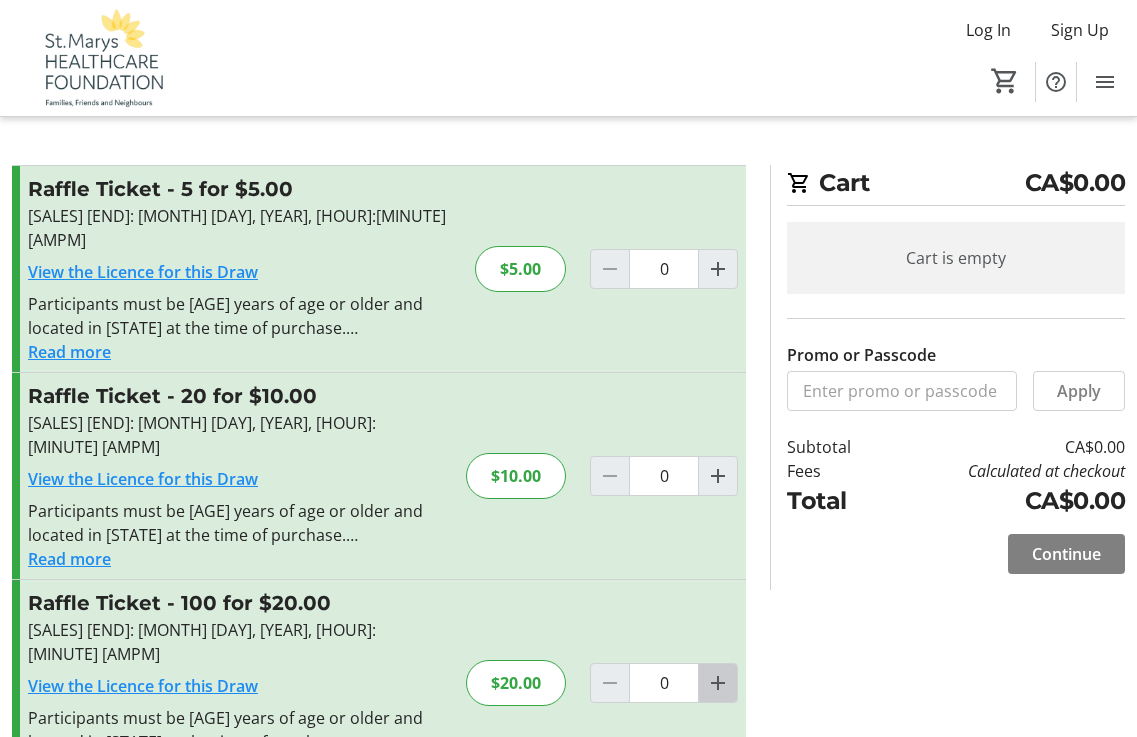 click 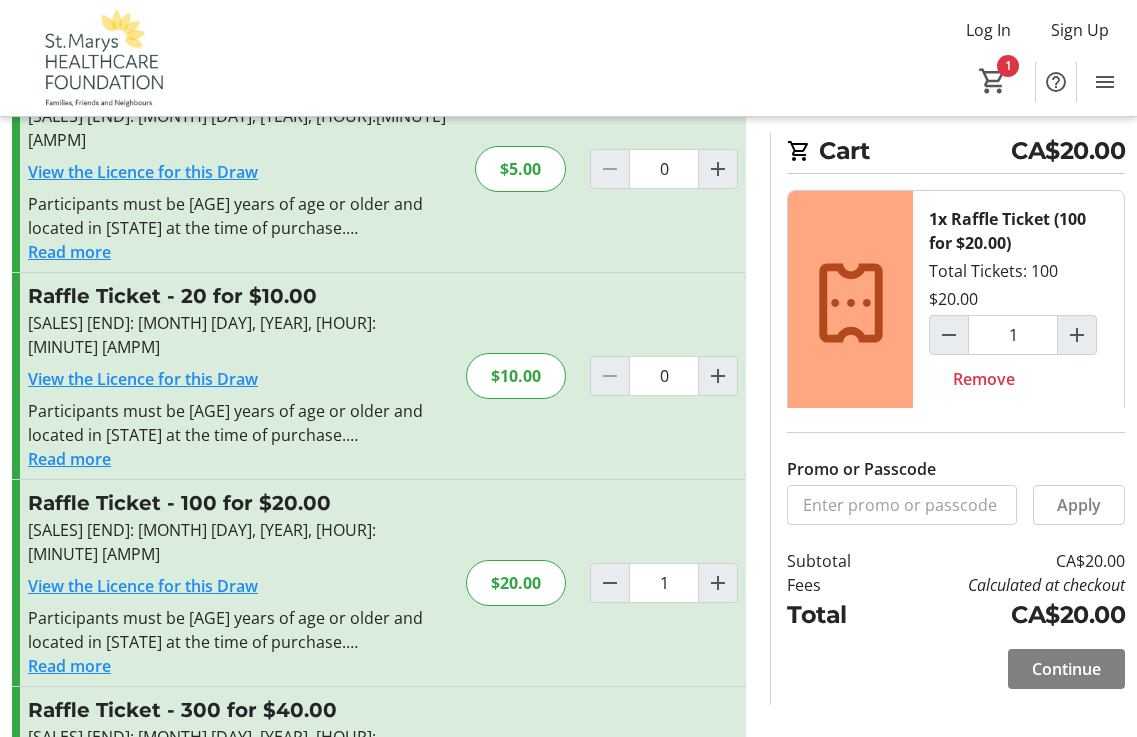 scroll, scrollTop: 184, scrollLeft: 0, axis: vertical 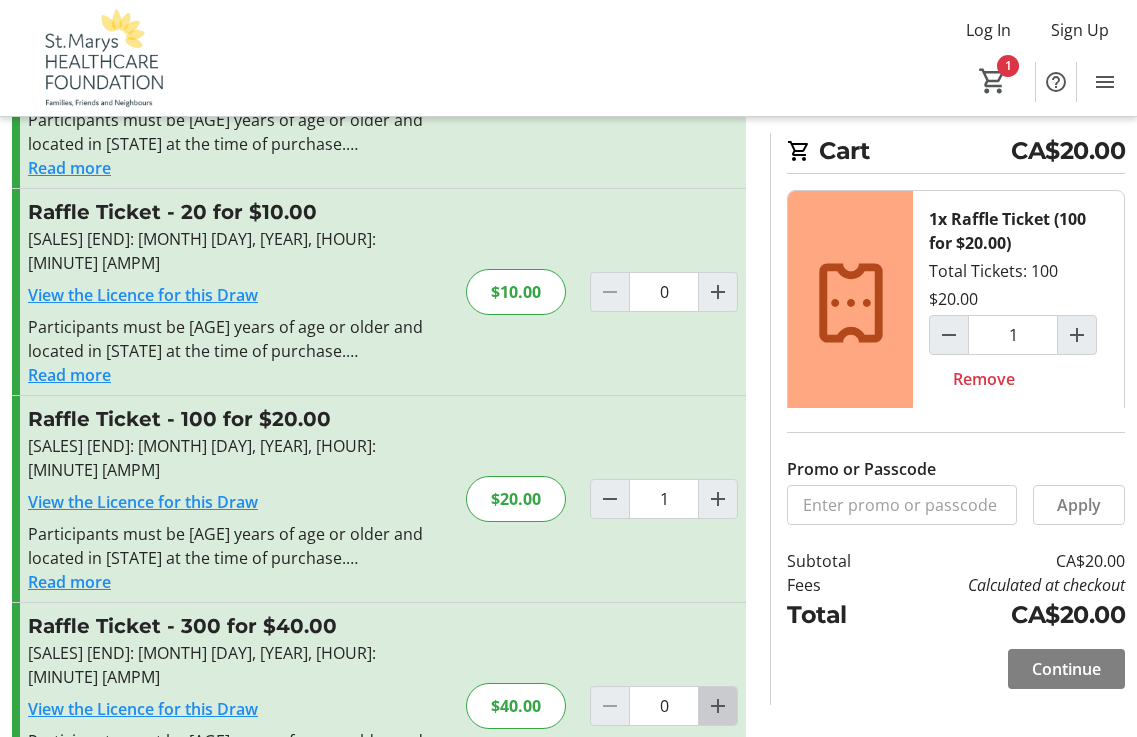 click 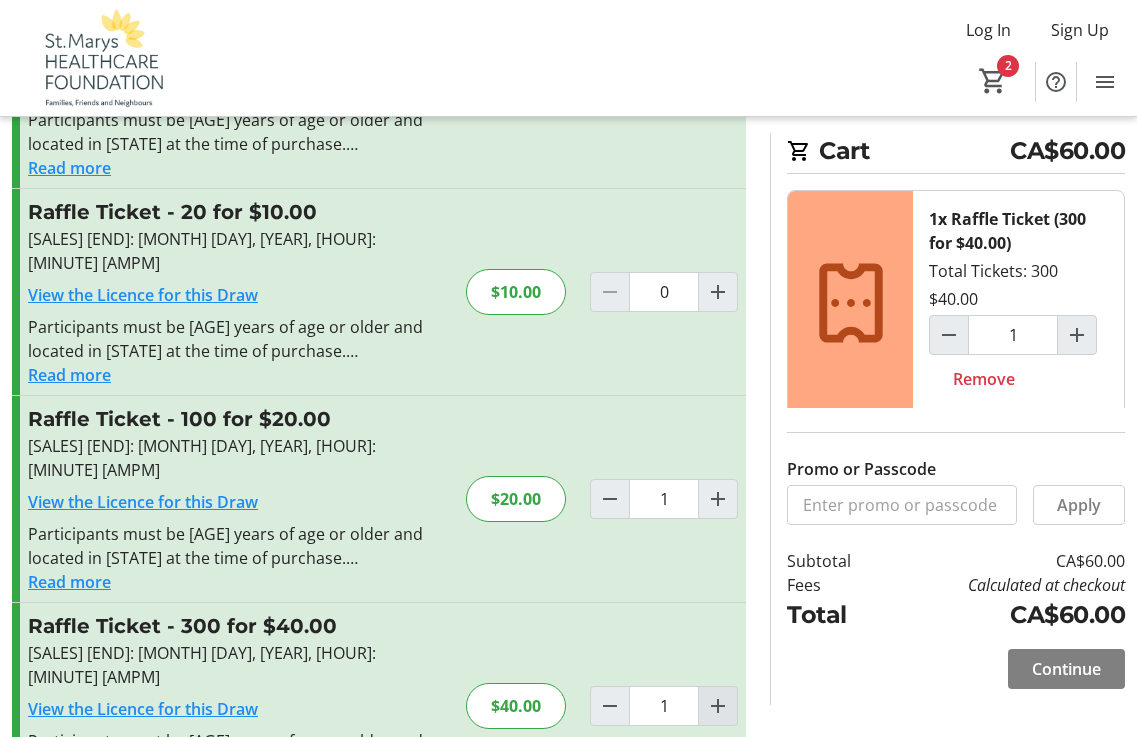 scroll, scrollTop: 0, scrollLeft: 0, axis: both 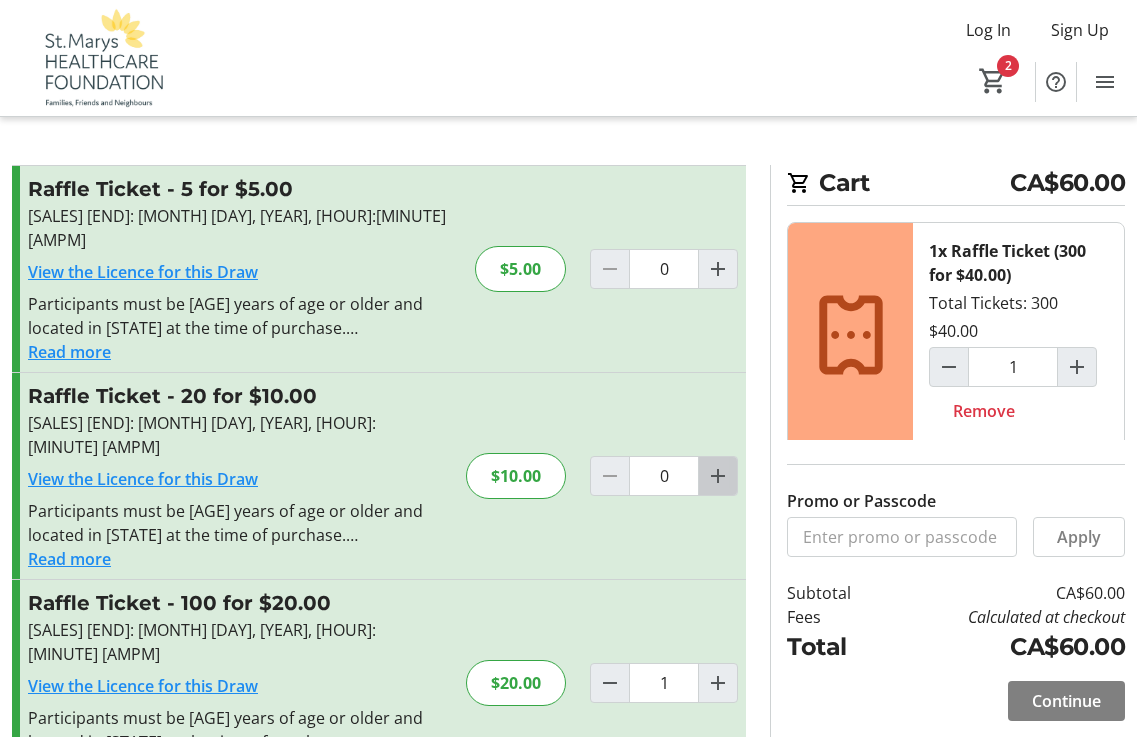 click 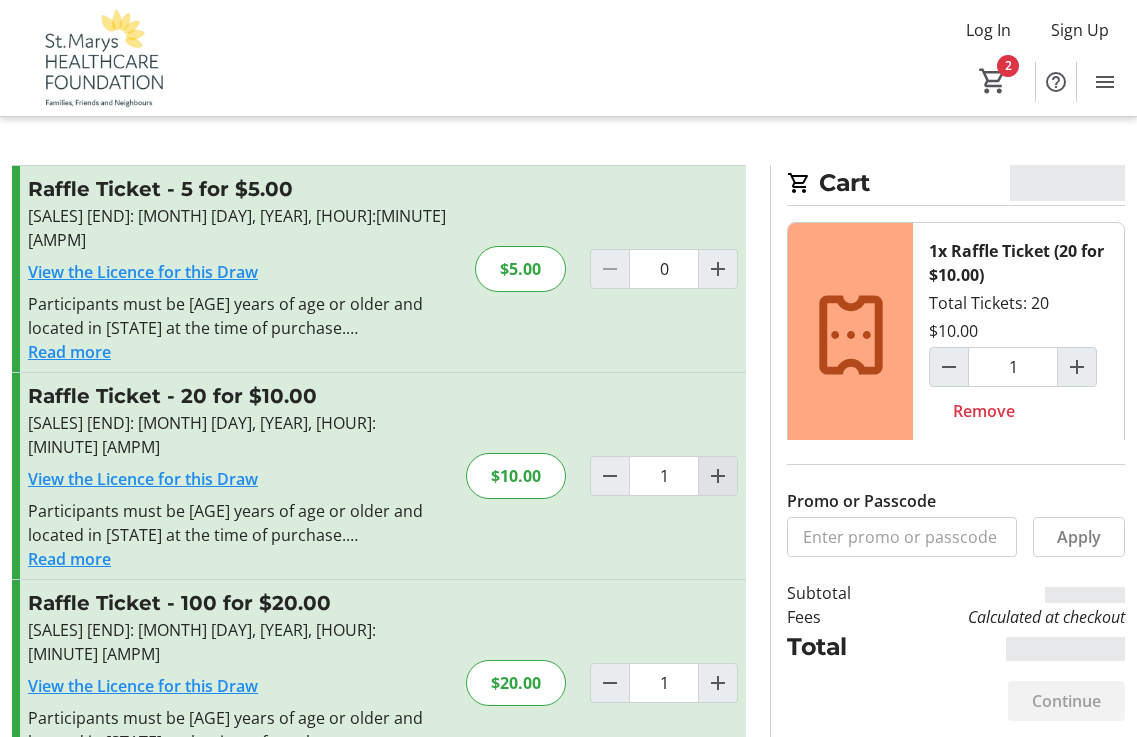 click 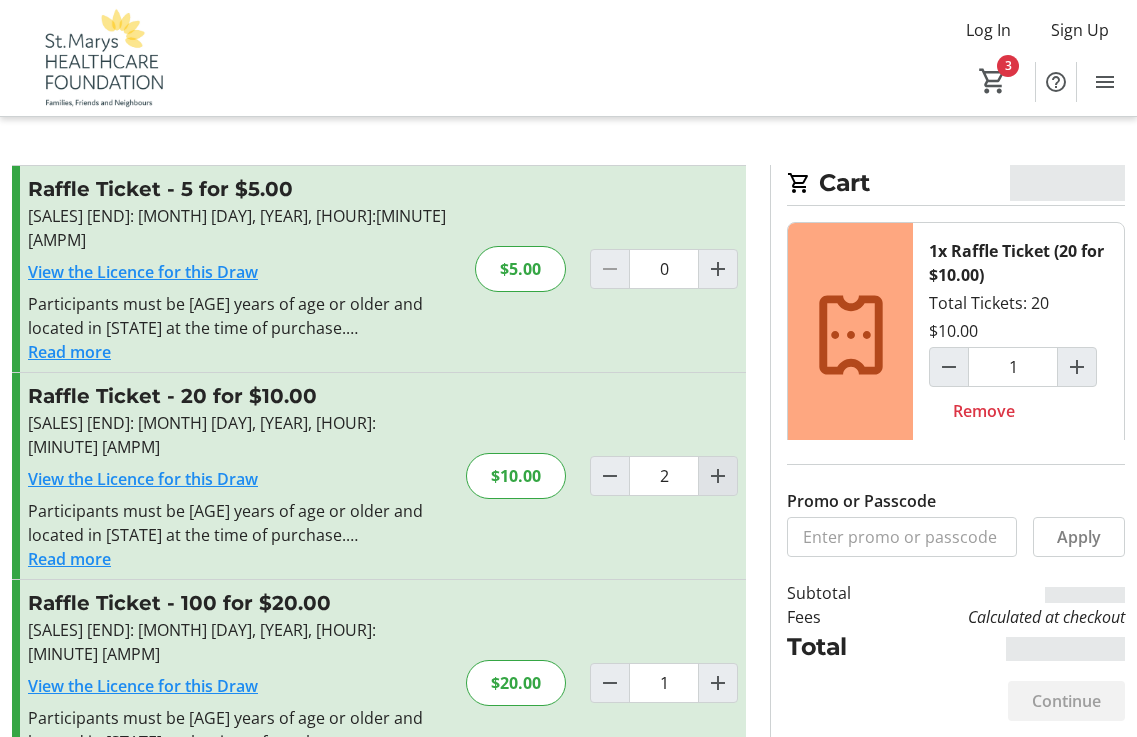 type on "2" 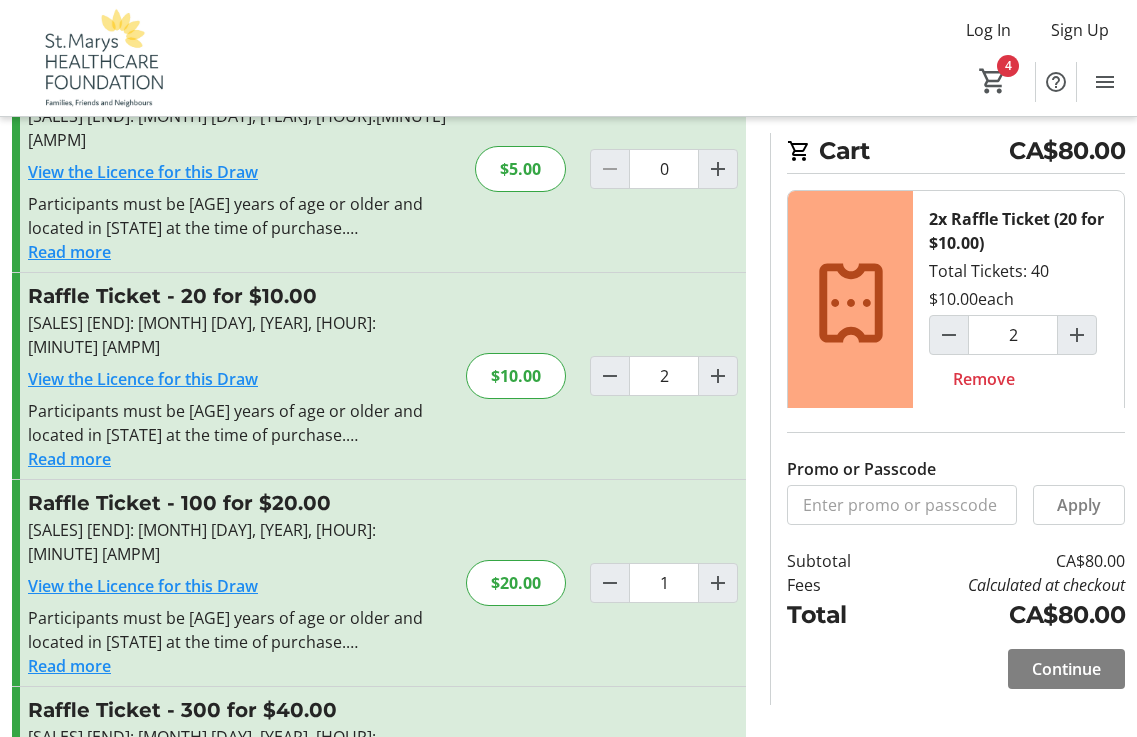 scroll, scrollTop: 184, scrollLeft: 0, axis: vertical 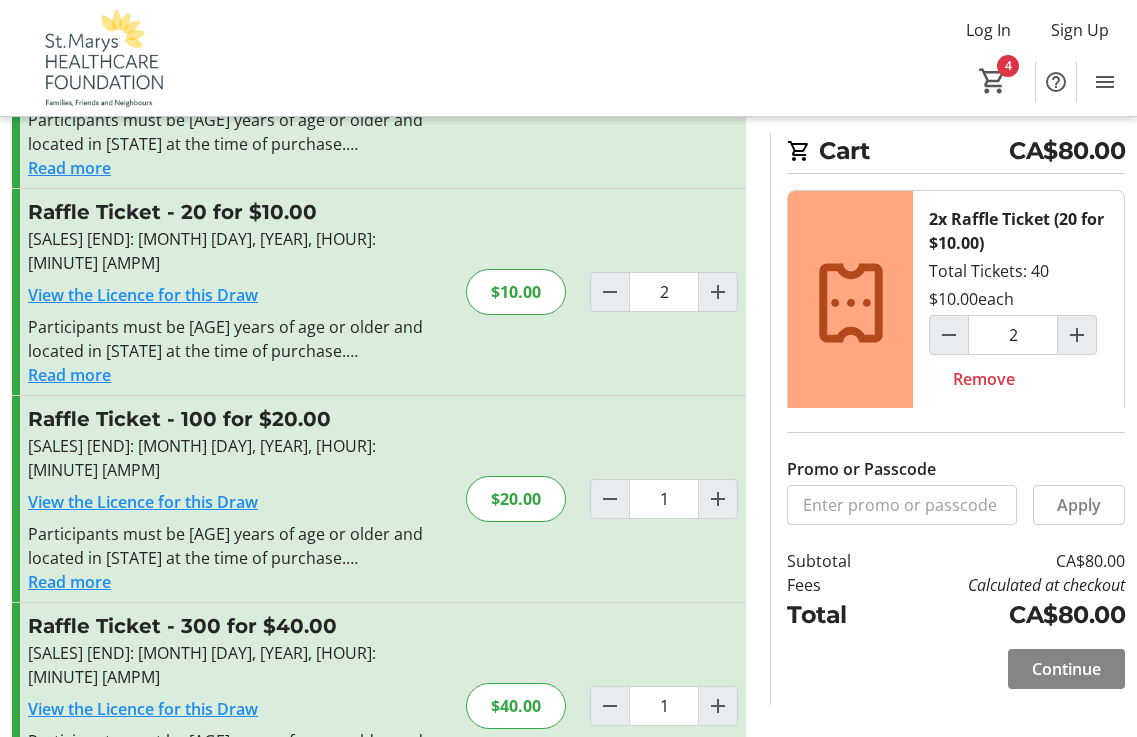 click on "Continue" 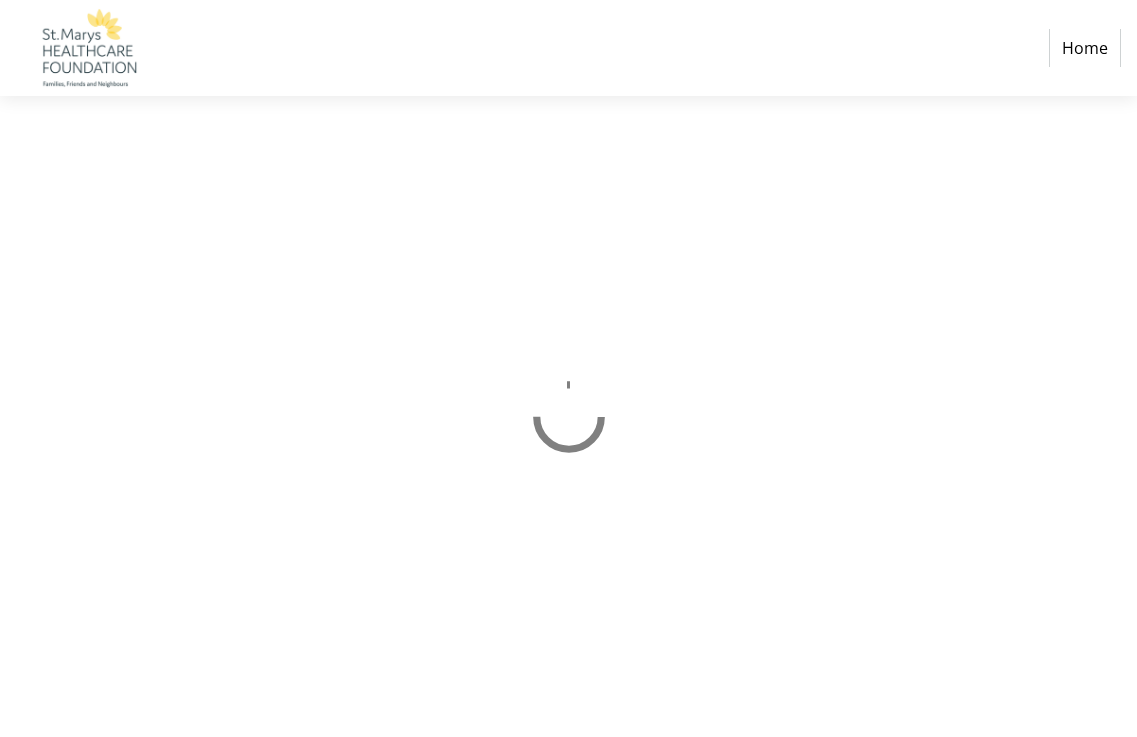 scroll, scrollTop: 0, scrollLeft: 0, axis: both 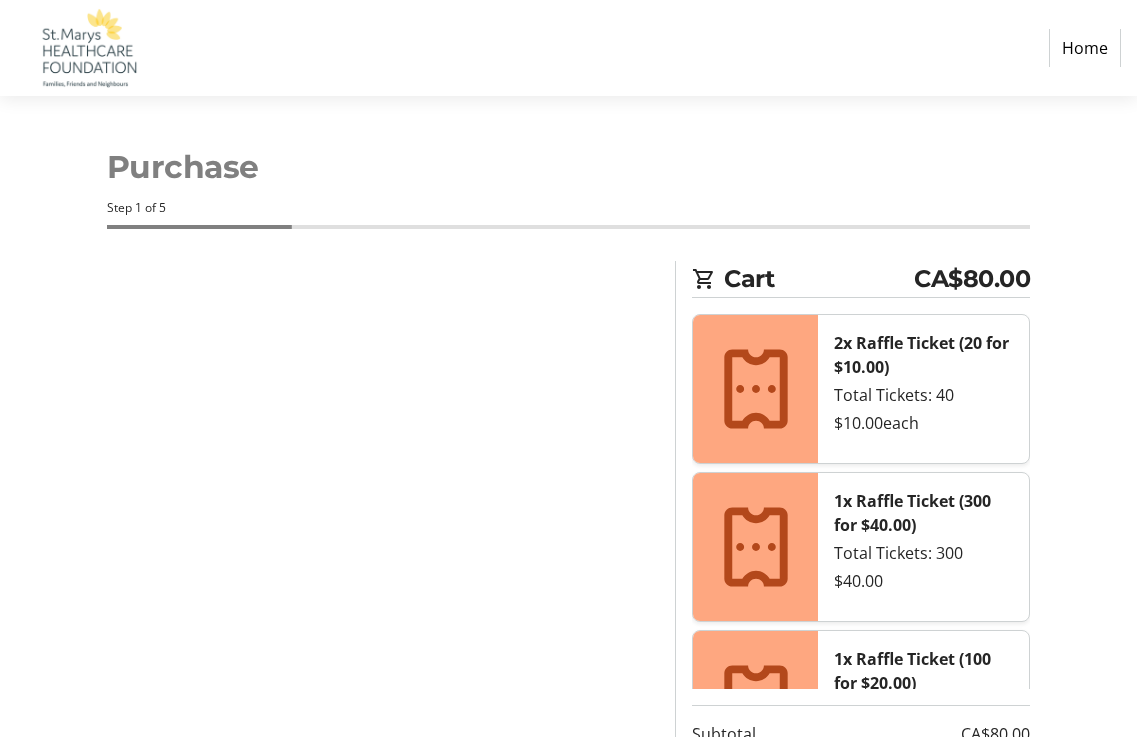 select on "CA" 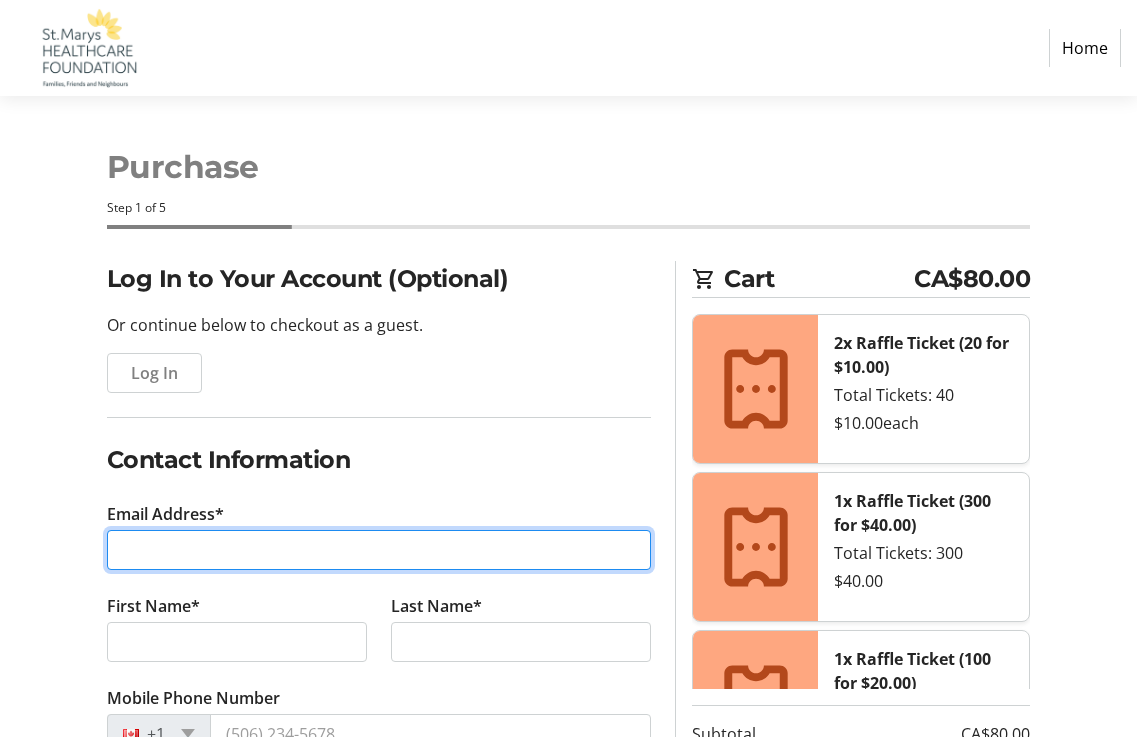 click on "Email Address*" at bounding box center [379, 550] 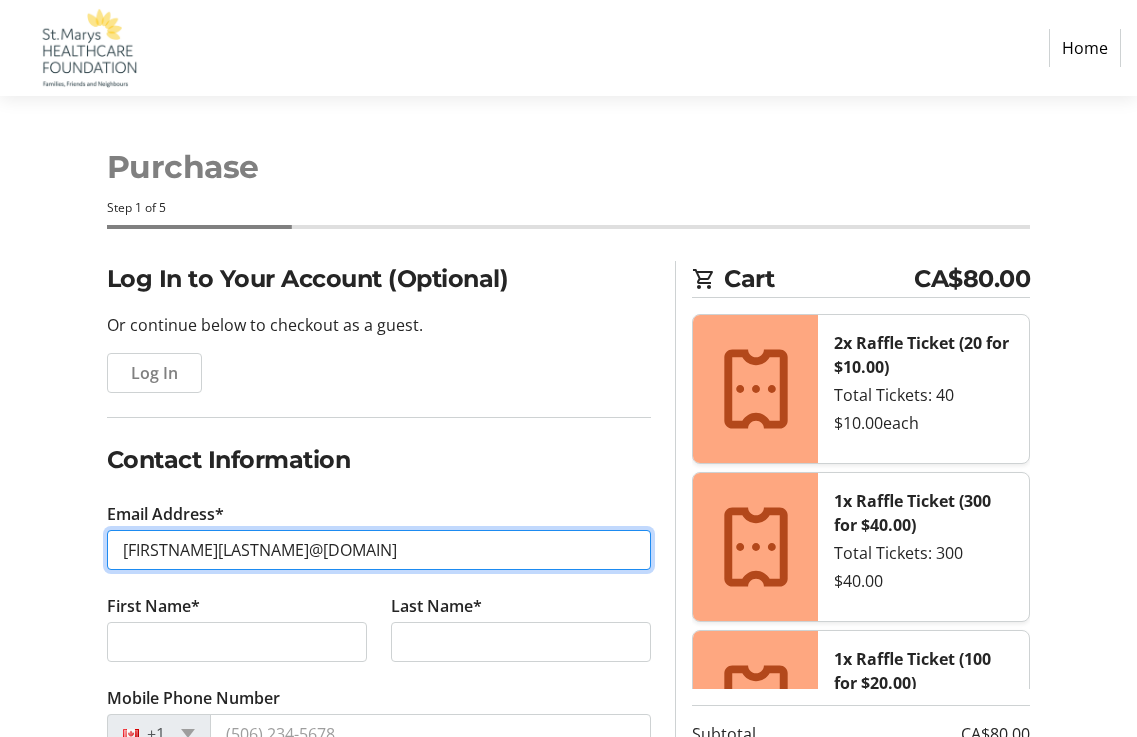 type on "[FIRSTNAME][LASTNAME]@[DOMAIN]" 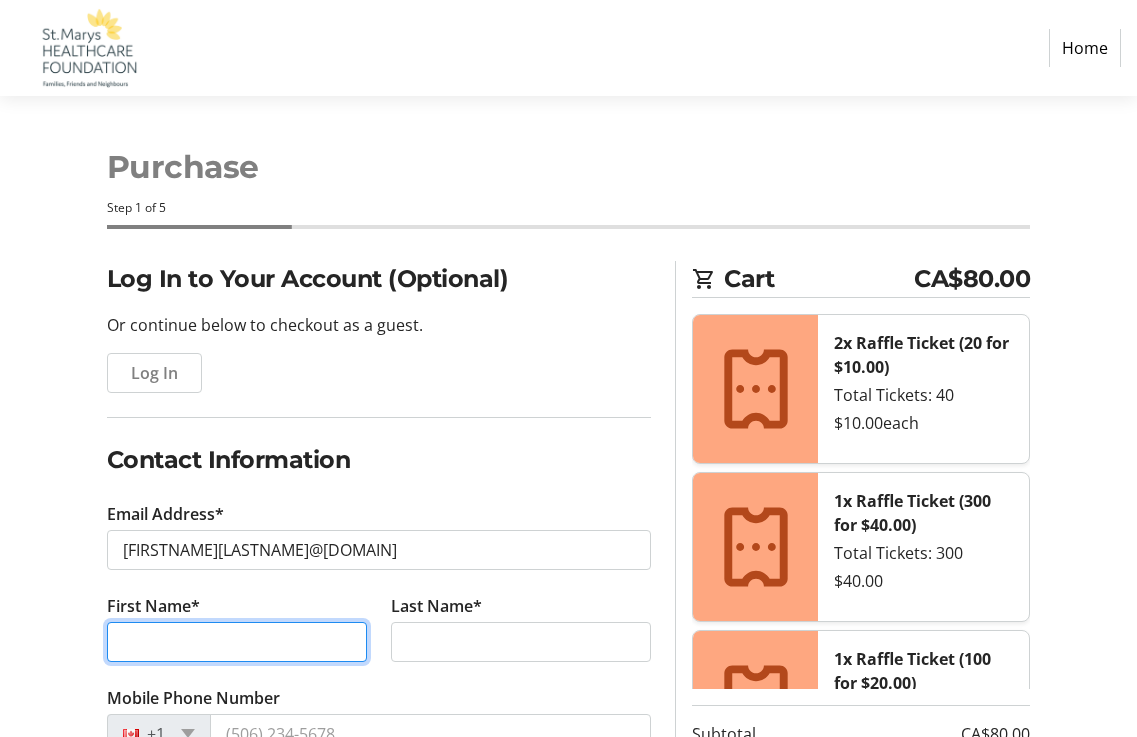 click on "First Name*" at bounding box center [237, 642] 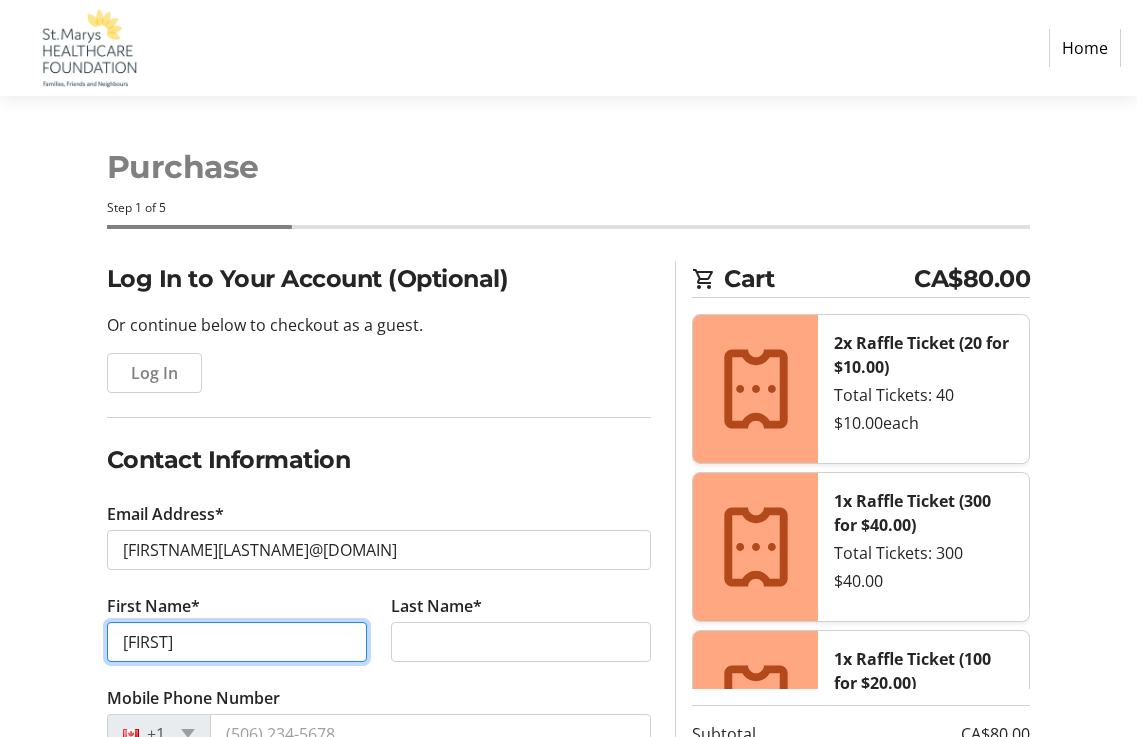 type on "[FIRST]" 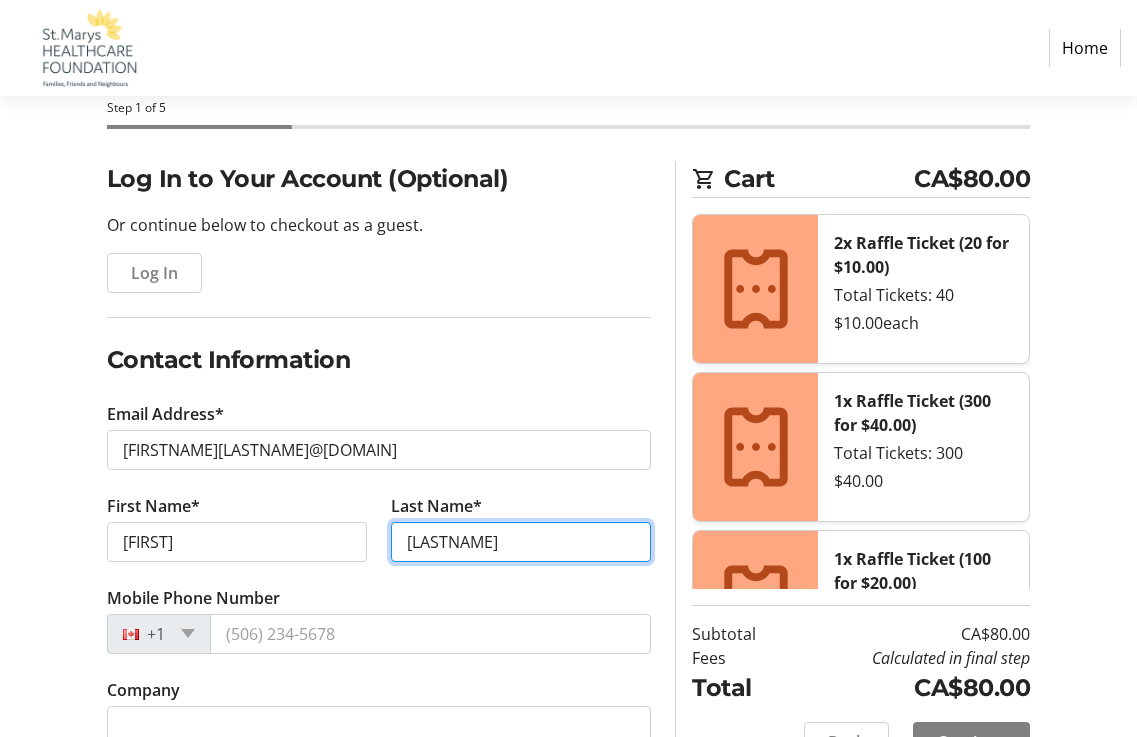 scroll, scrollTop: 200, scrollLeft: 0, axis: vertical 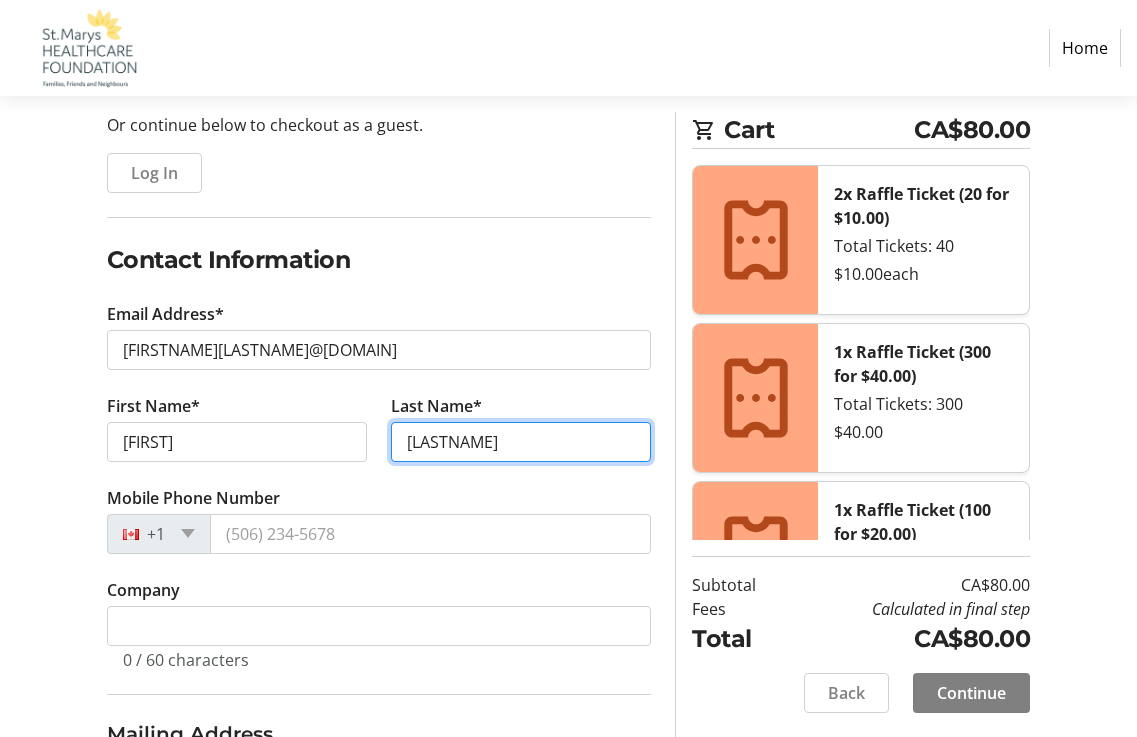 type on "[LASTNAME]" 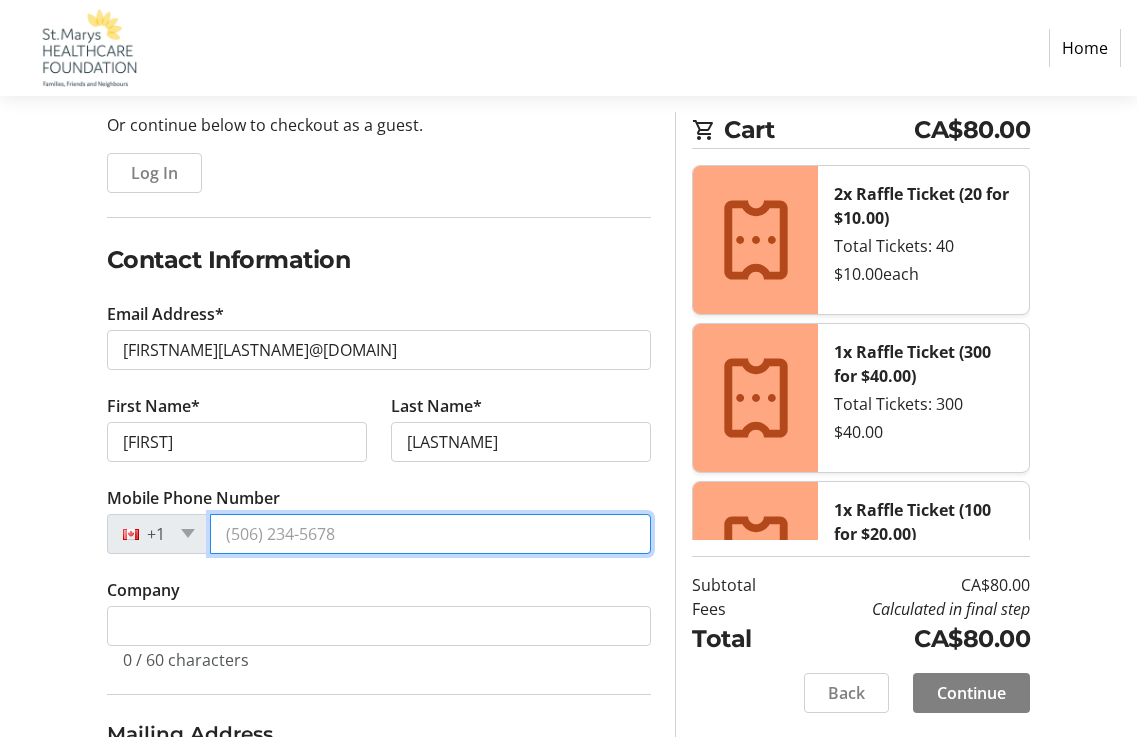 click on "Mobile Phone Number" at bounding box center (431, 534) 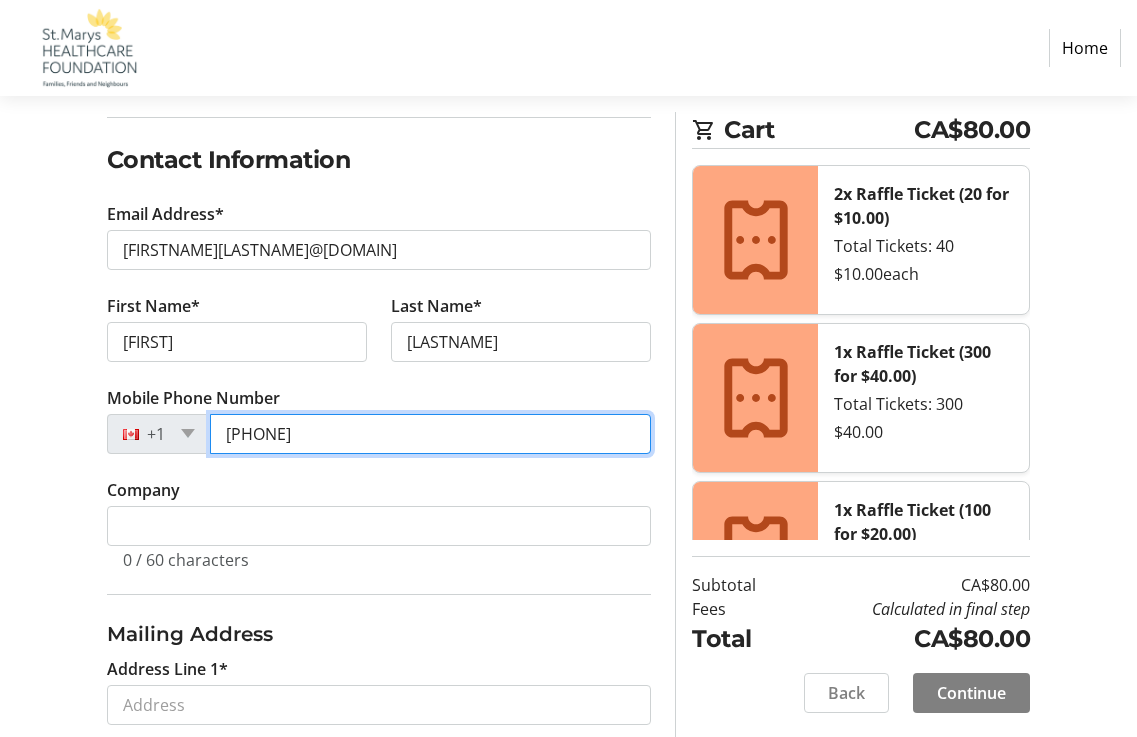 scroll, scrollTop: 400, scrollLeft: 0, axis: vertical 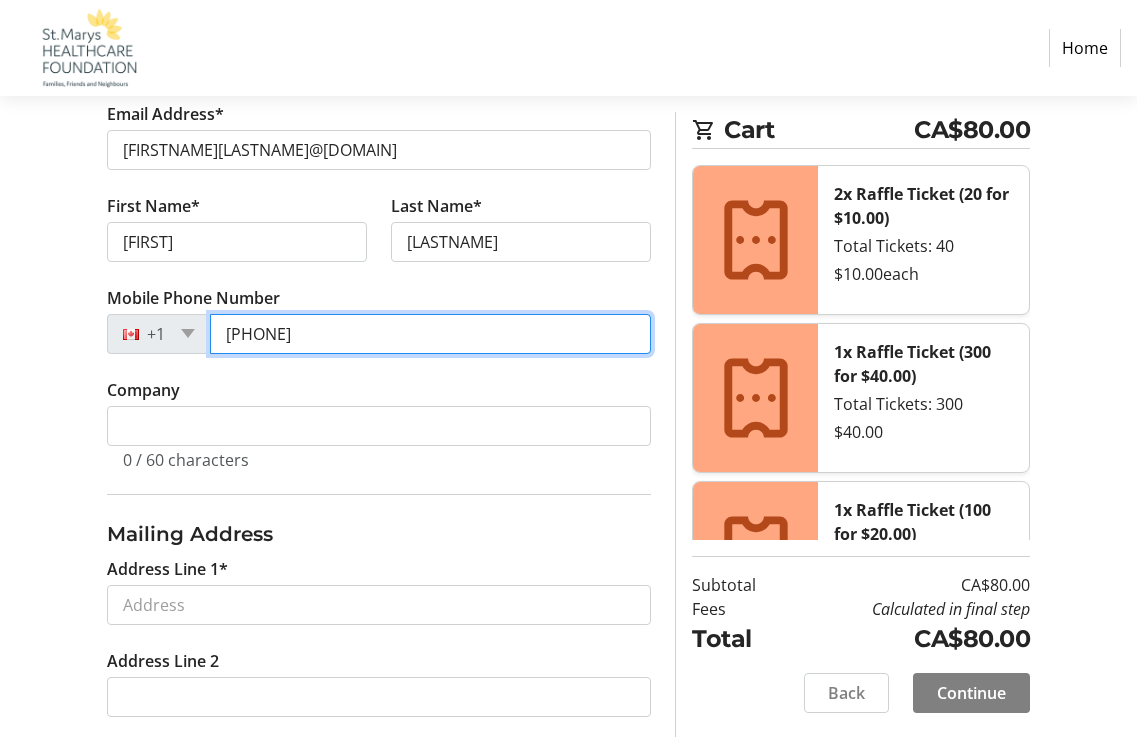type on "[PHONE]" 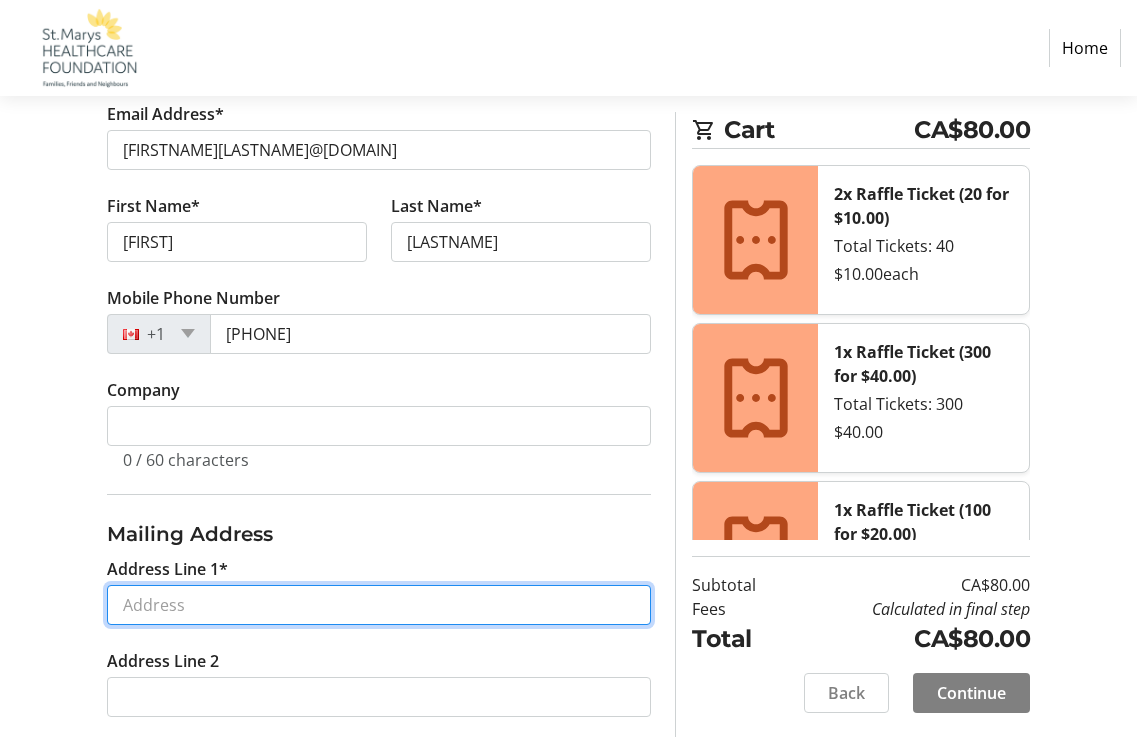 click on "Address Line 1*" at bounding box center [379, 605] 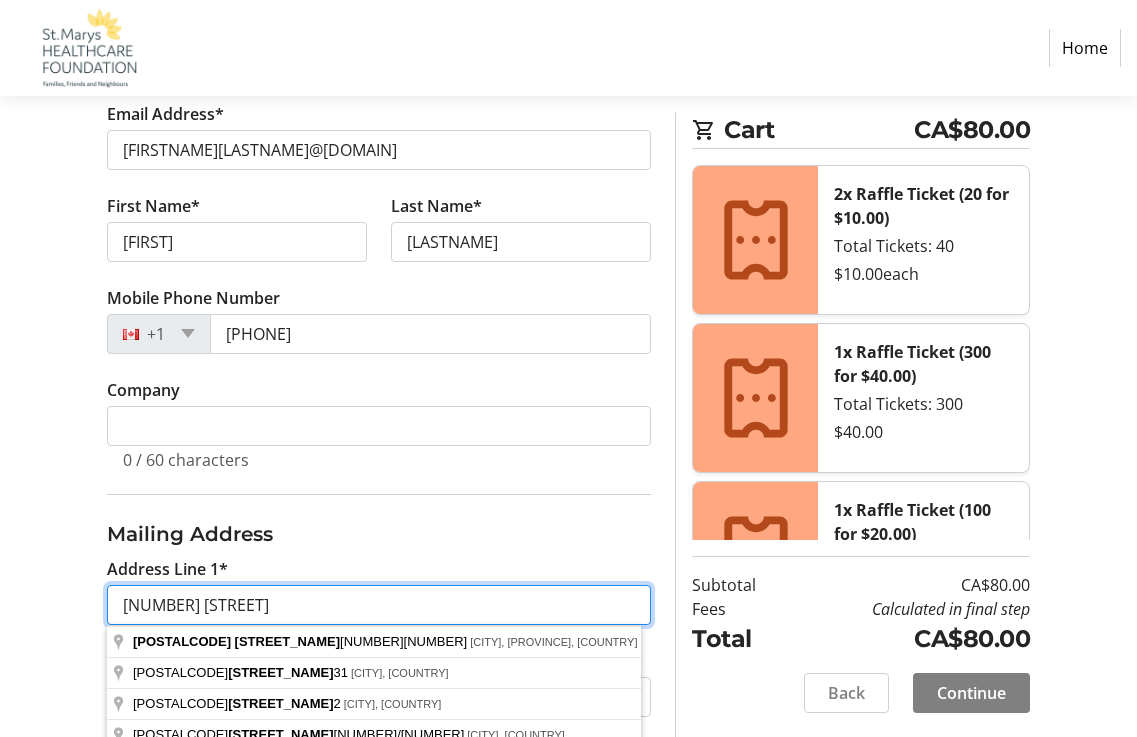 type on "[NUMBER] [STREET]" 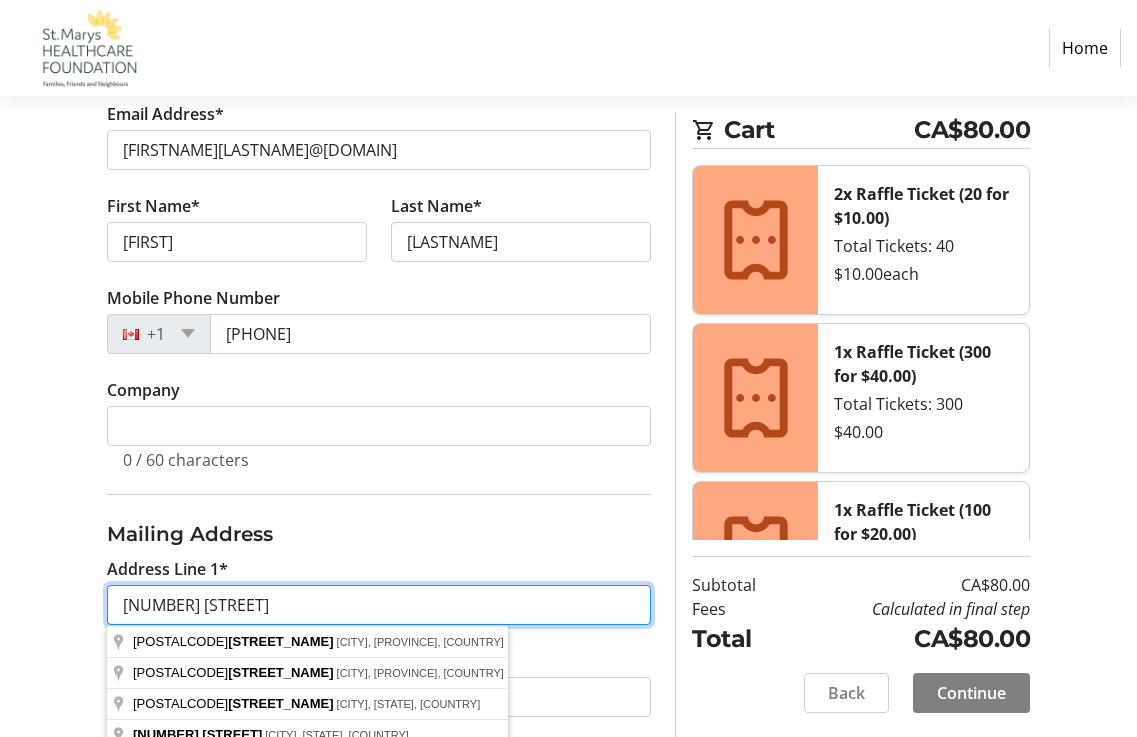 scroll, scrollTop: 500, scrollLeft: 0, axis: vertical 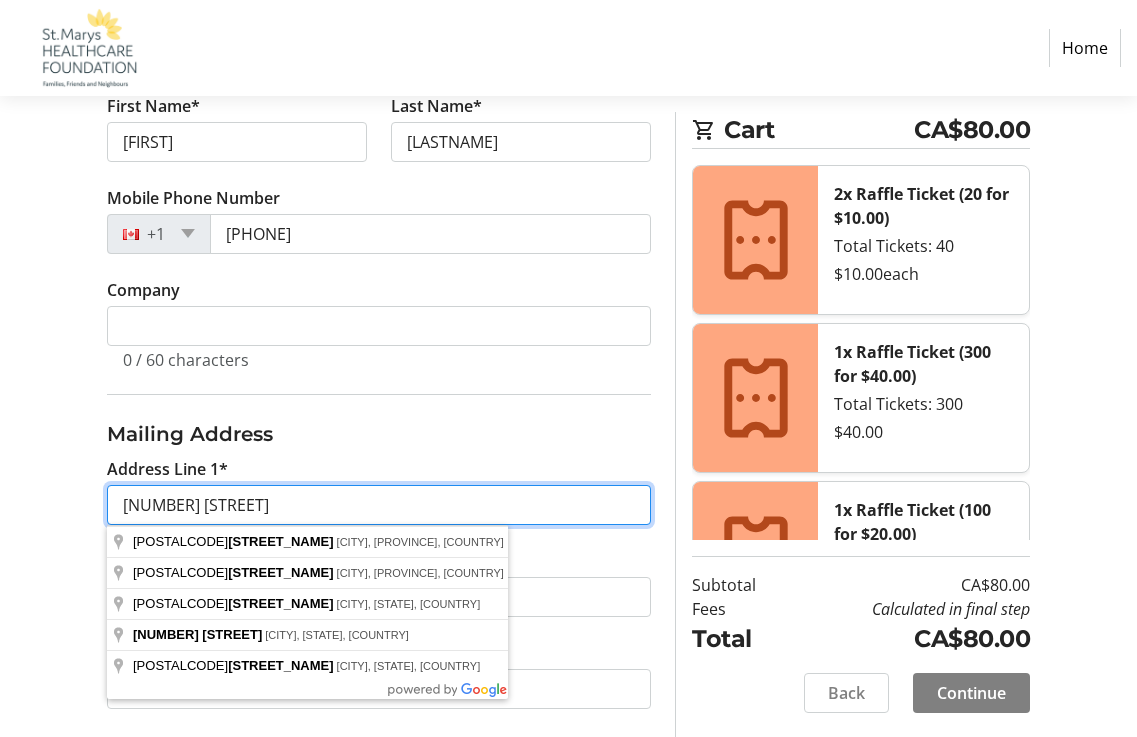 click on "[NUMBER] [STREET]" at bounding box center [379, 505] 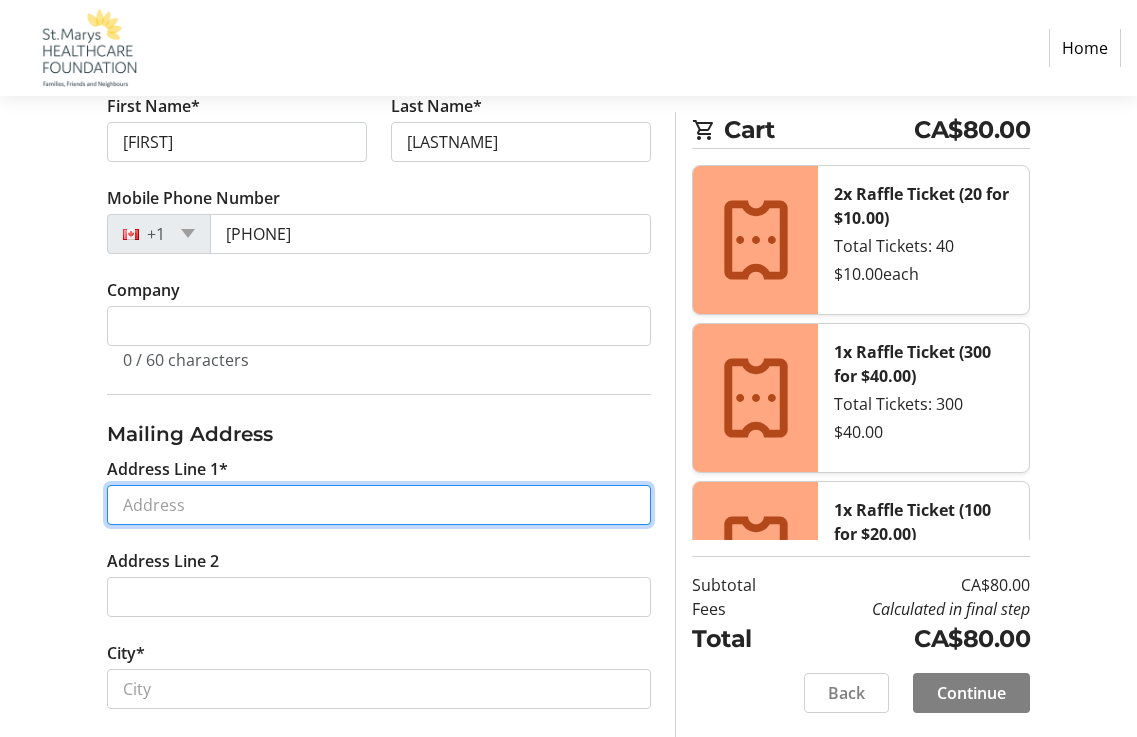 click on "Address Line 1*" at bounding box center (379, 505) 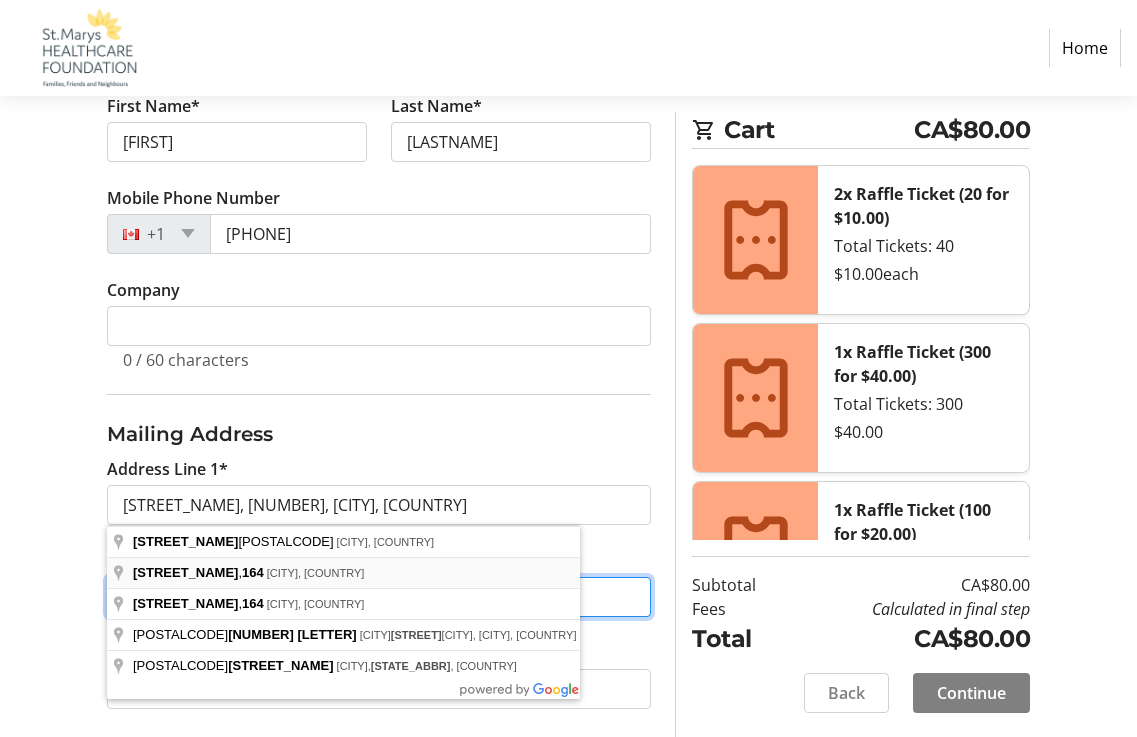 type on "[NUMBER] [STREET_NAME]" 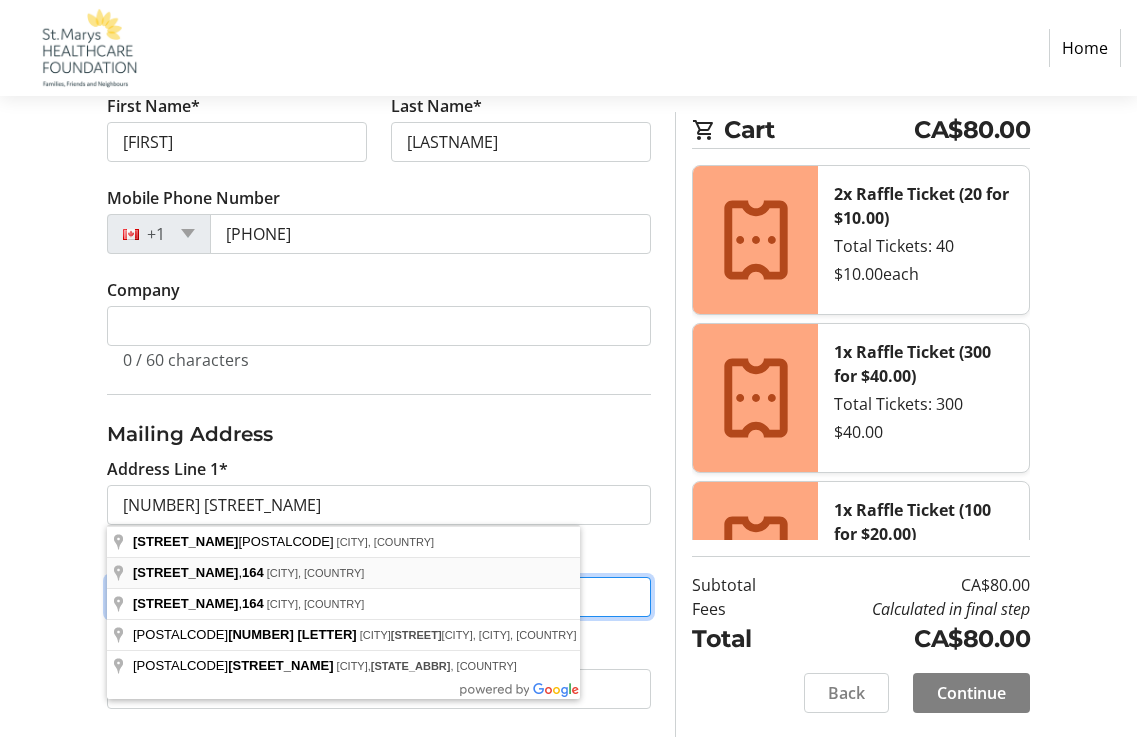 select on "[STATE]" 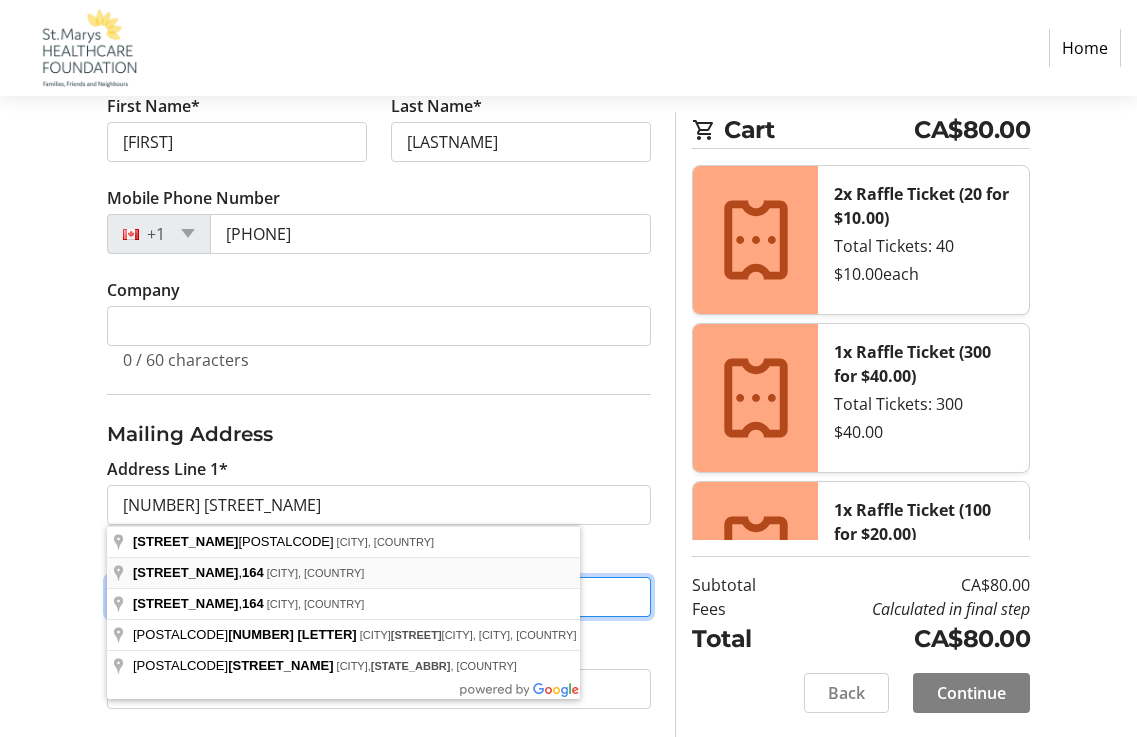 select on "CN" 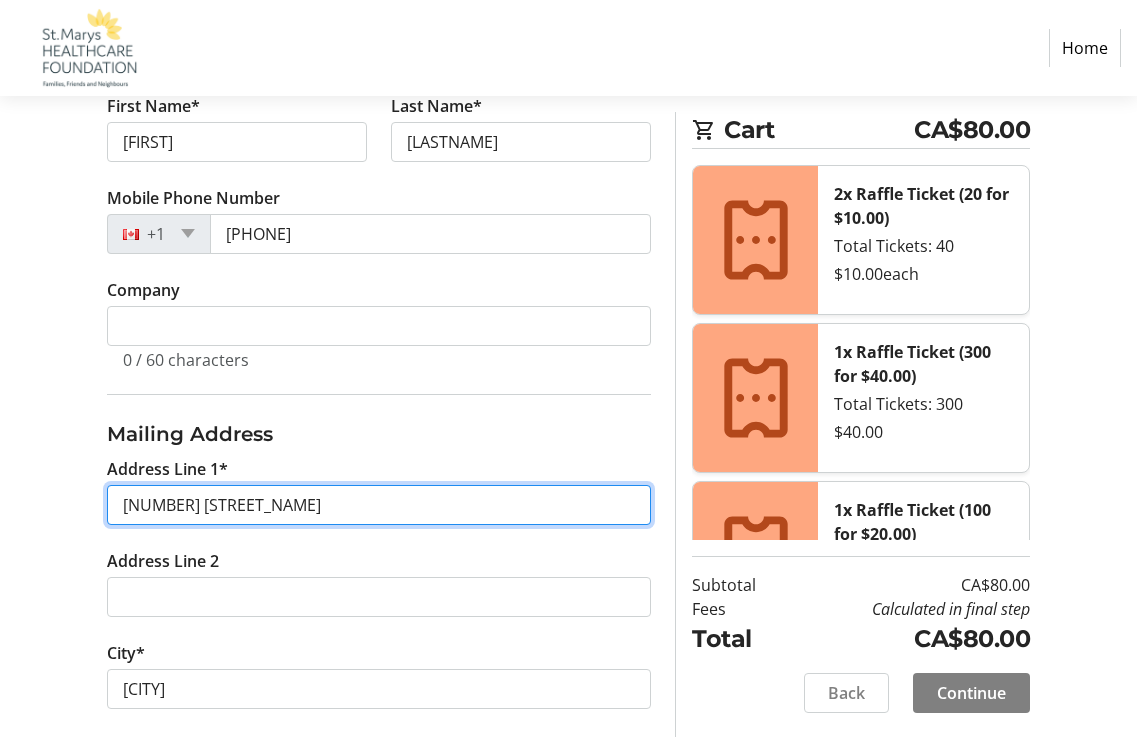 click on "[NUMBER] [STREET_NAME]" at bounding box center (379, 505) 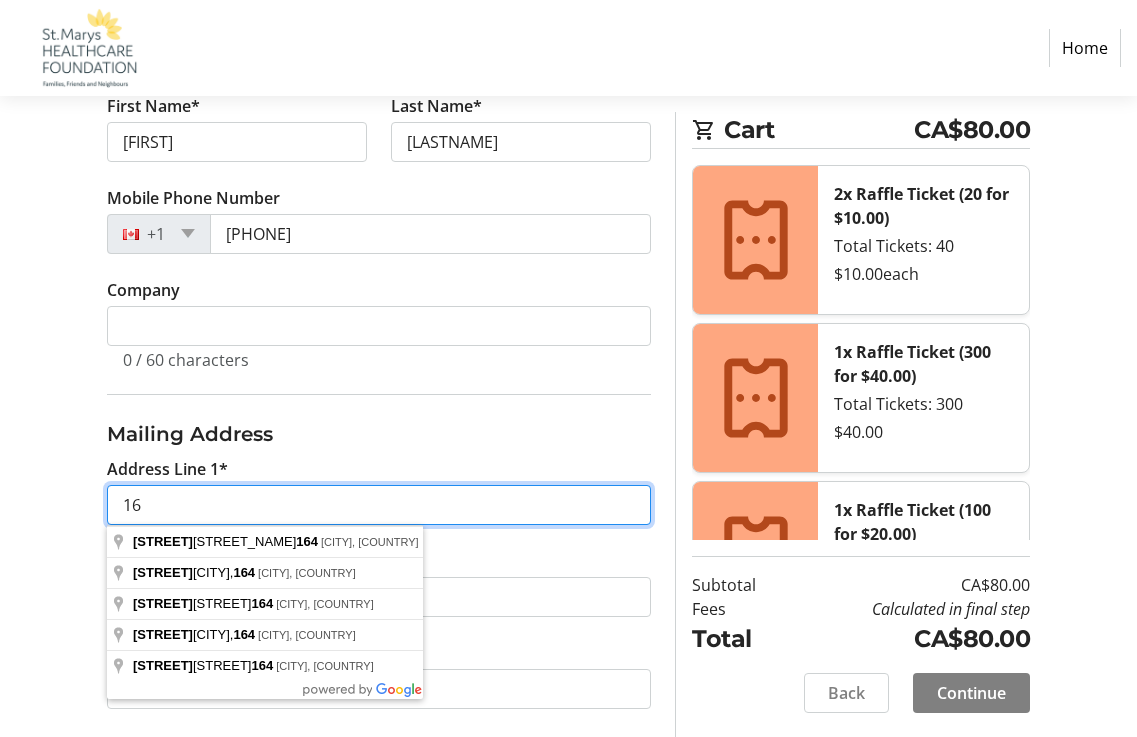 type on "1" 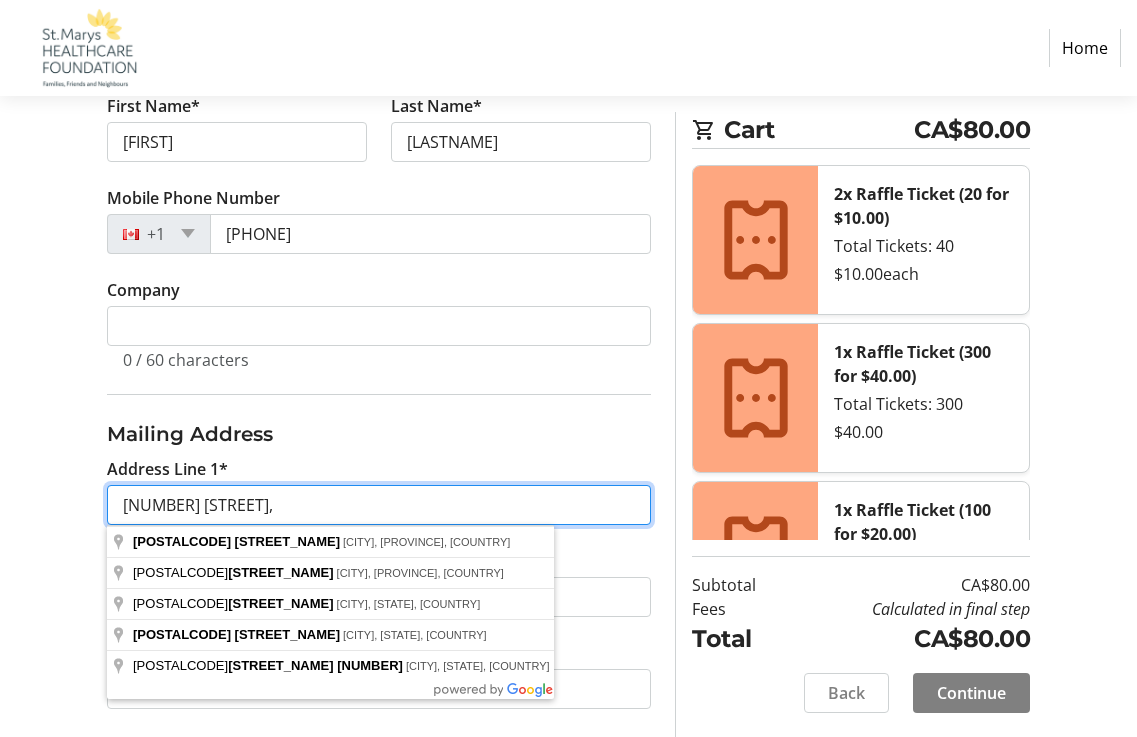 type on "[NUMBER] [STREET]," 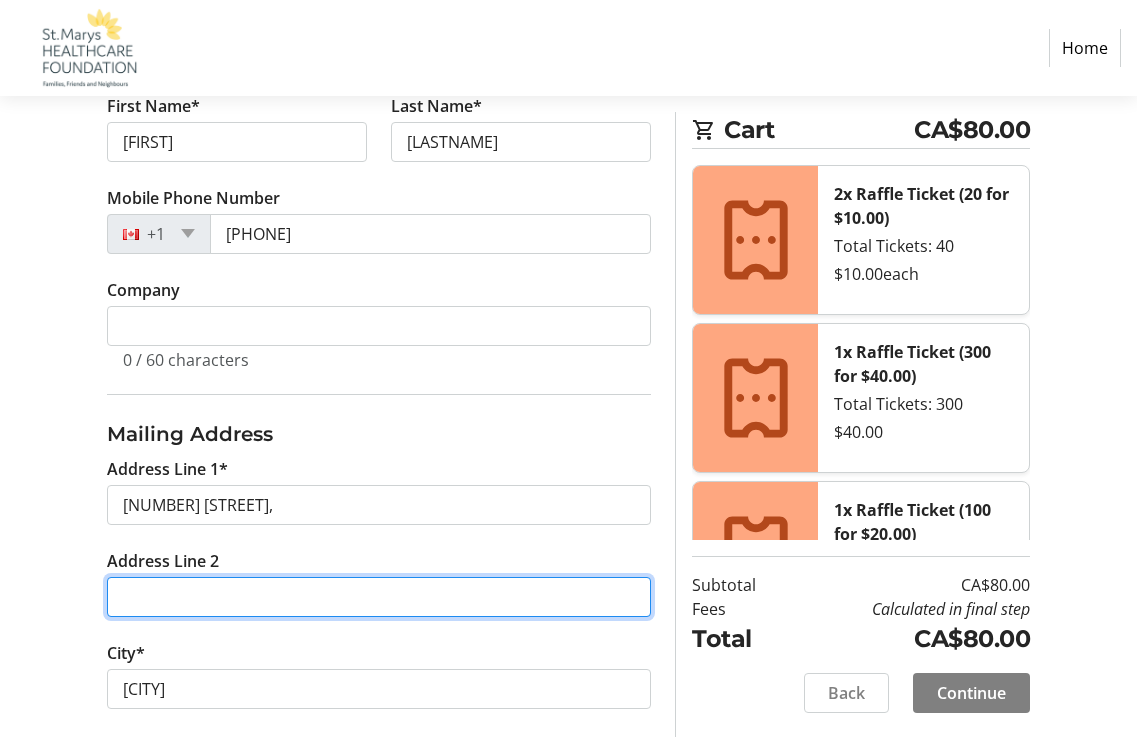click on "Address Line 2" at bounding box center [379, 597] 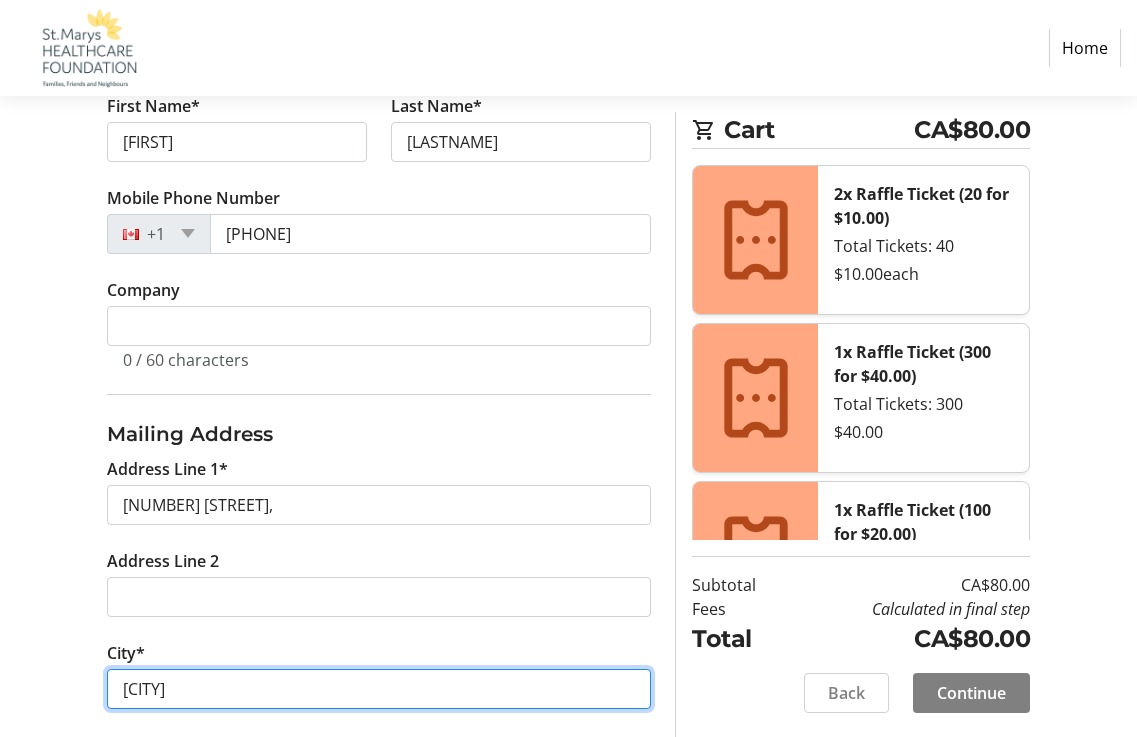 click on "[CITY]" at bounding box center (379, 689) 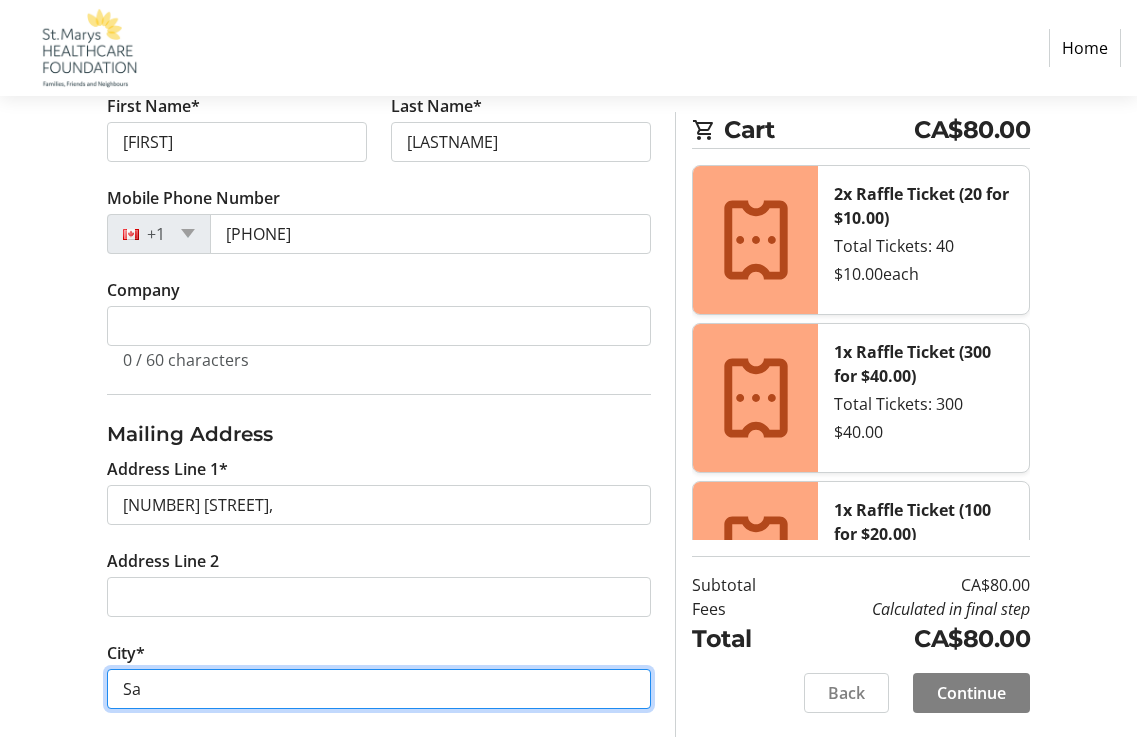 type on "S" 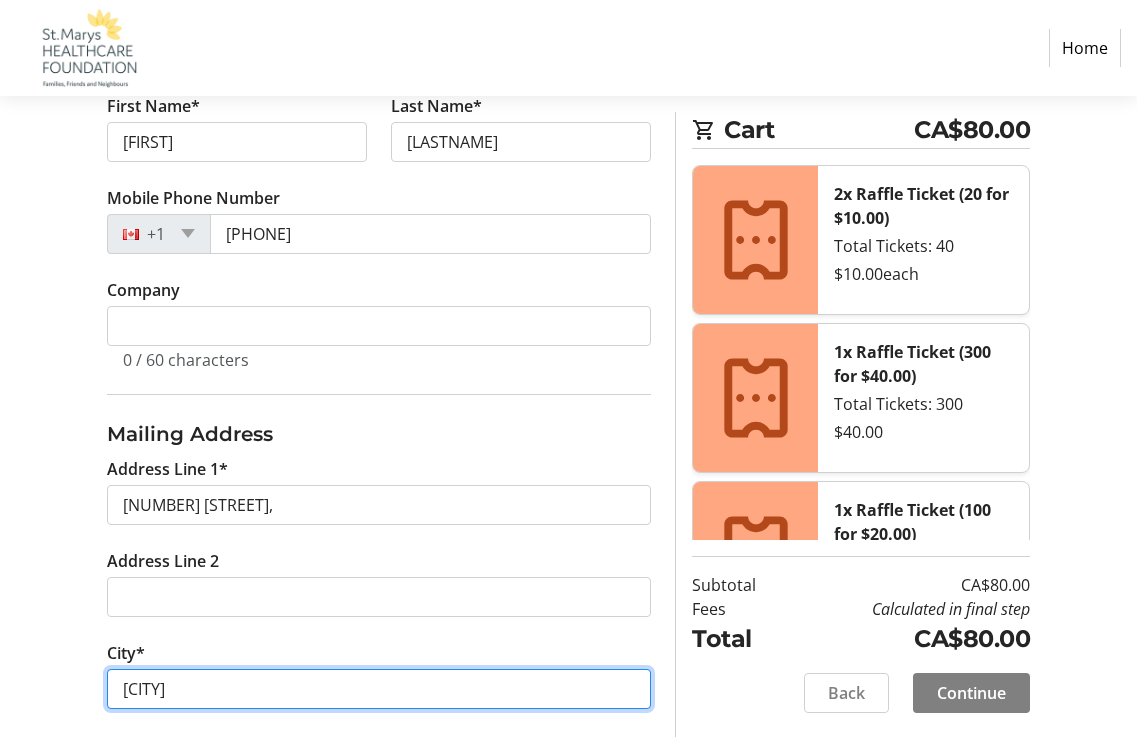 scroll, scrollTop: 600, scrollLeft: 0, axis: vertical 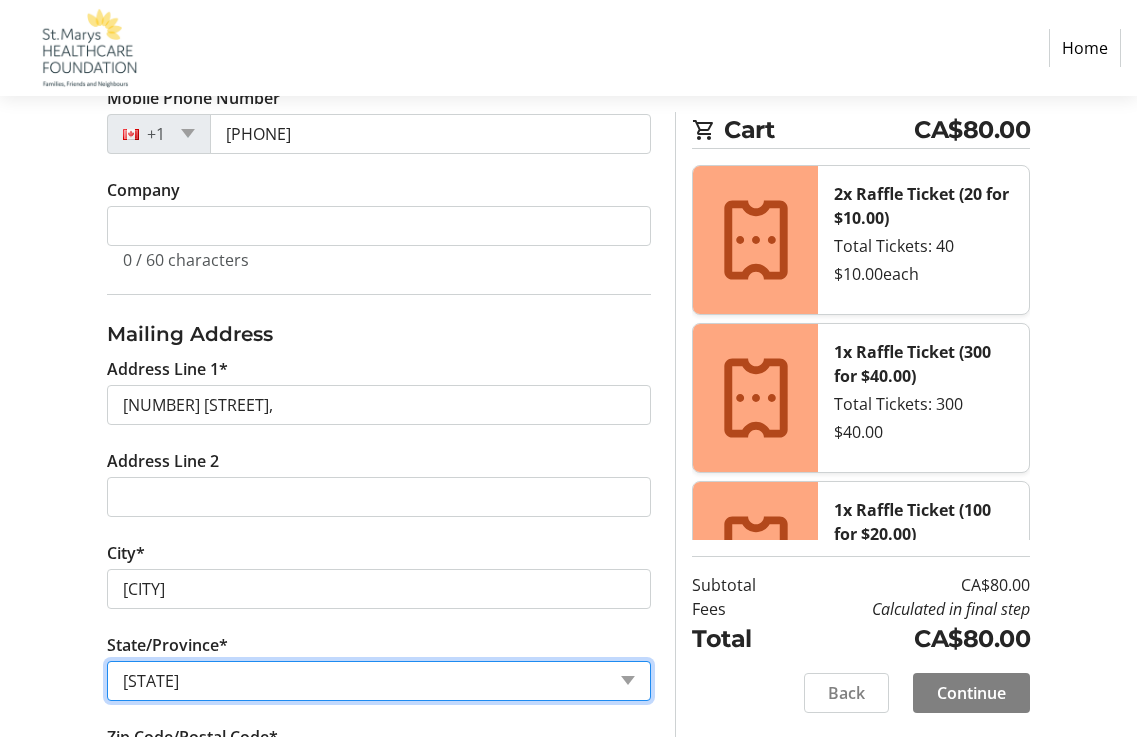 click on "[STATE_LIST]" at bounding box center (379, 681) 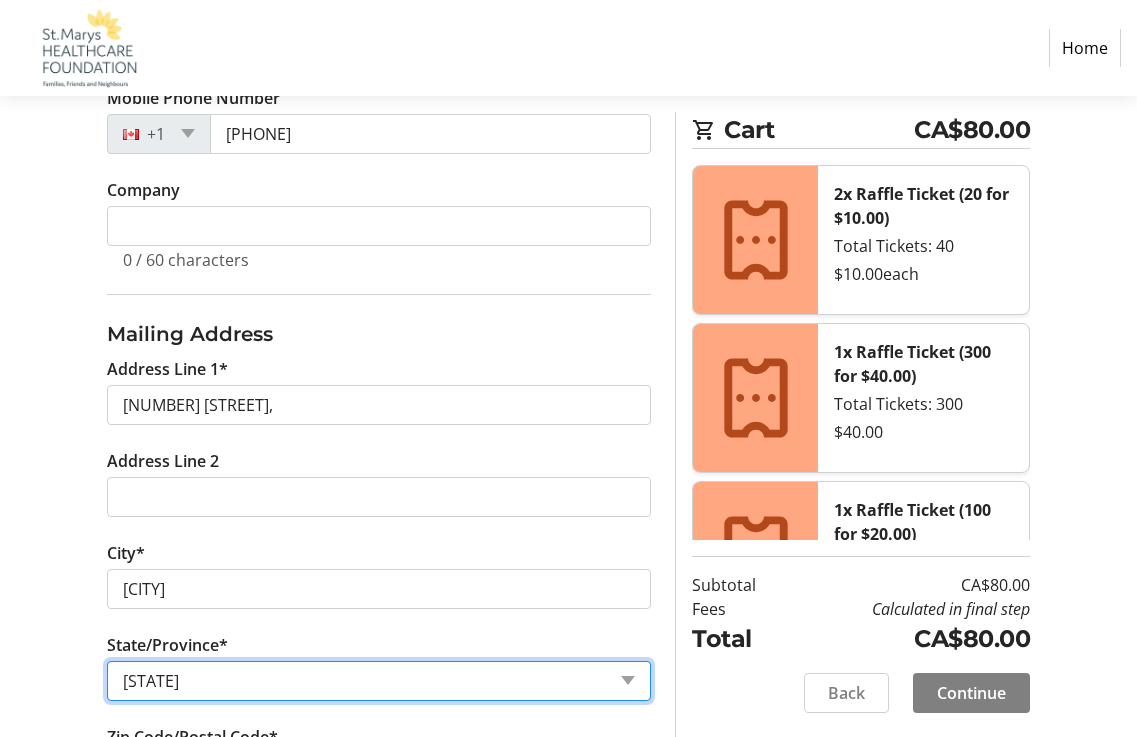 click on "[STATE_LIST]" at bounding box center (379, 681) 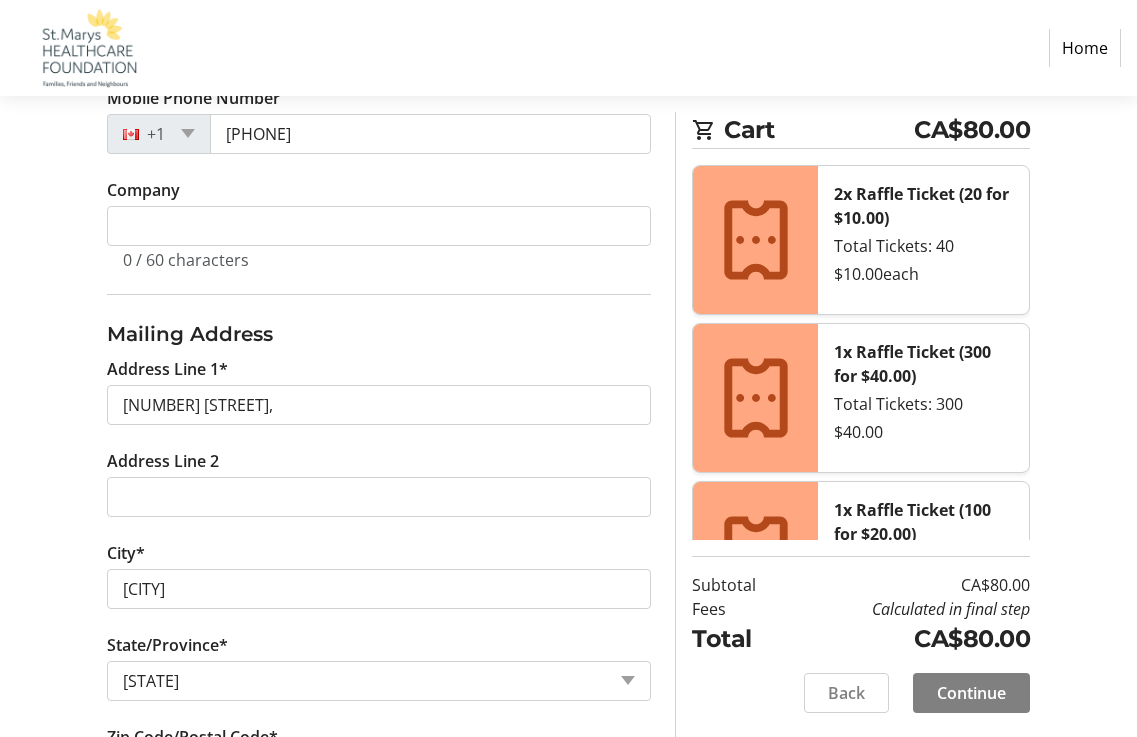 click on "[STATE]" 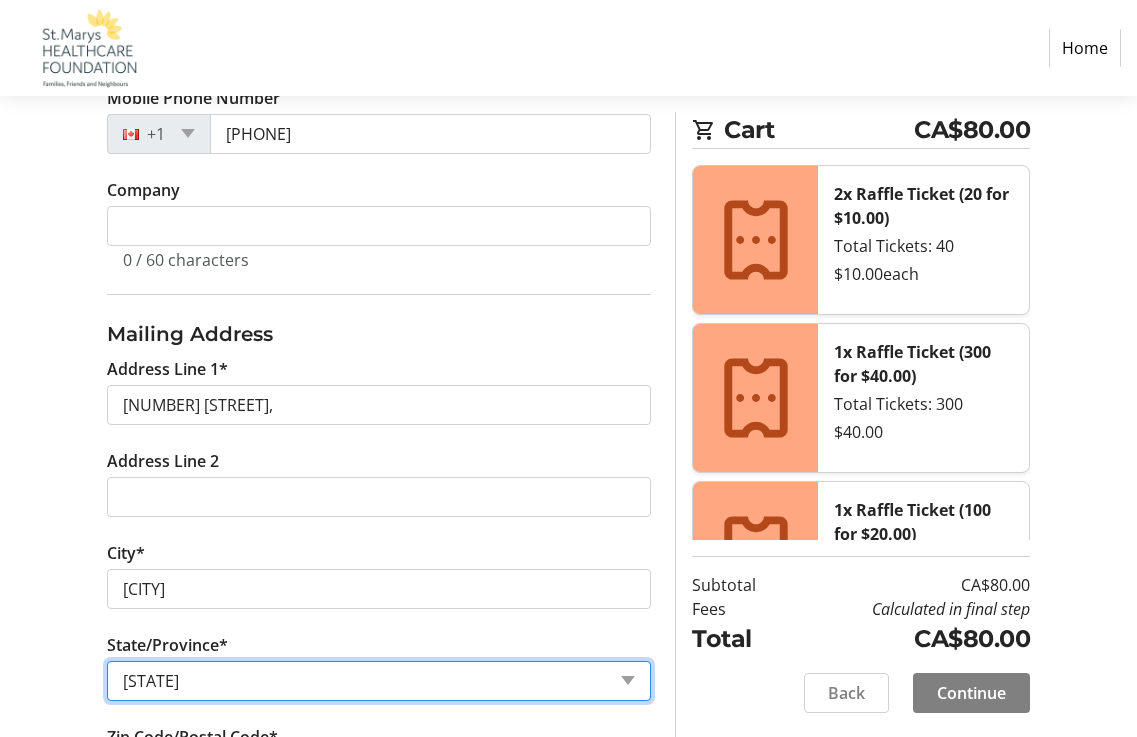 click on "[STATE_LIST]" at bounding box center (379, 681) 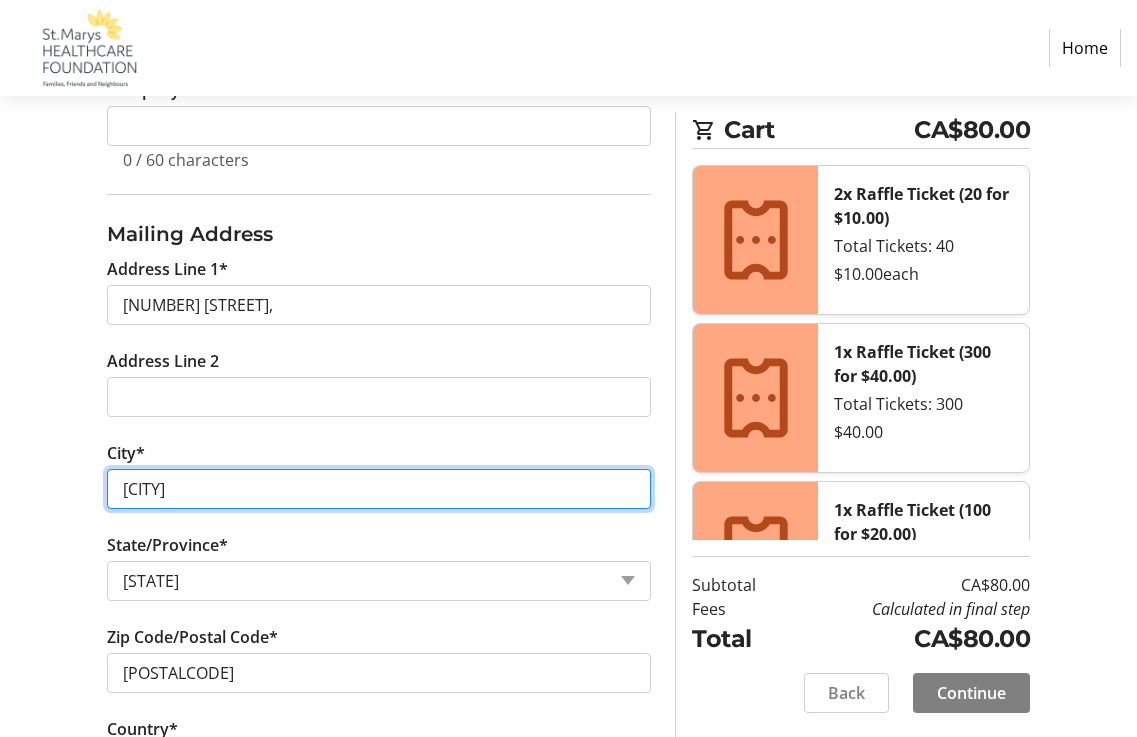 click on "[CITY]" at bounding box center [379, 489] 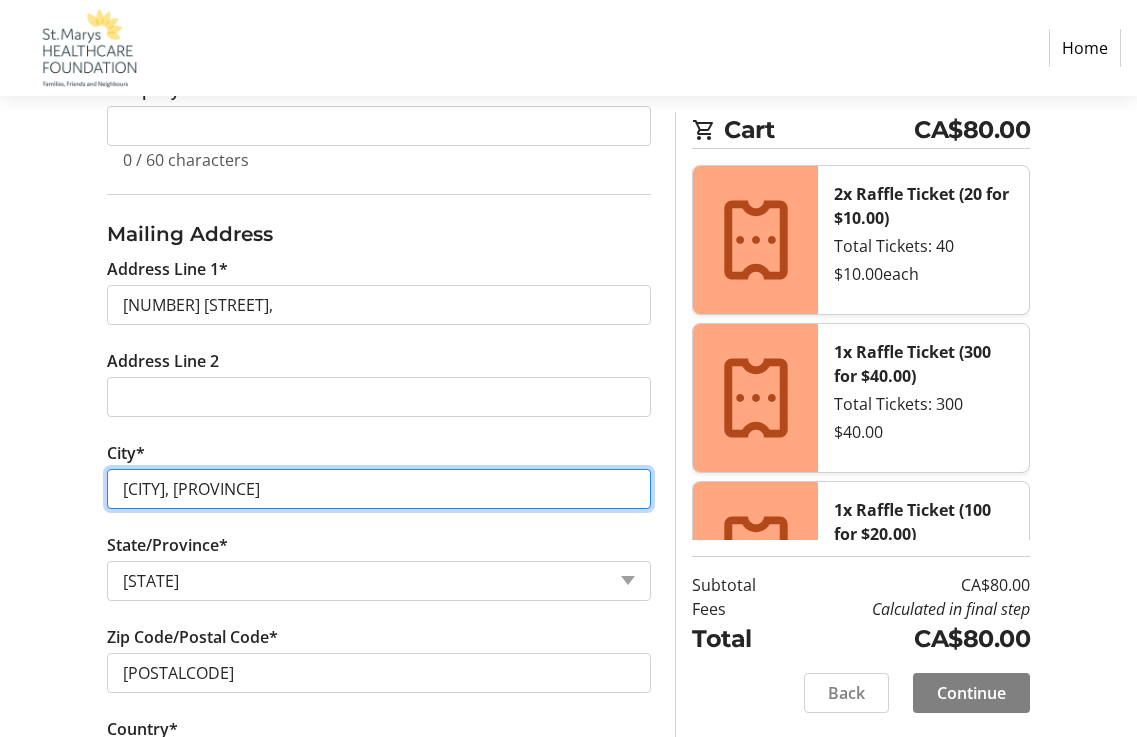 type on "[CITY], [PROVINCE]" 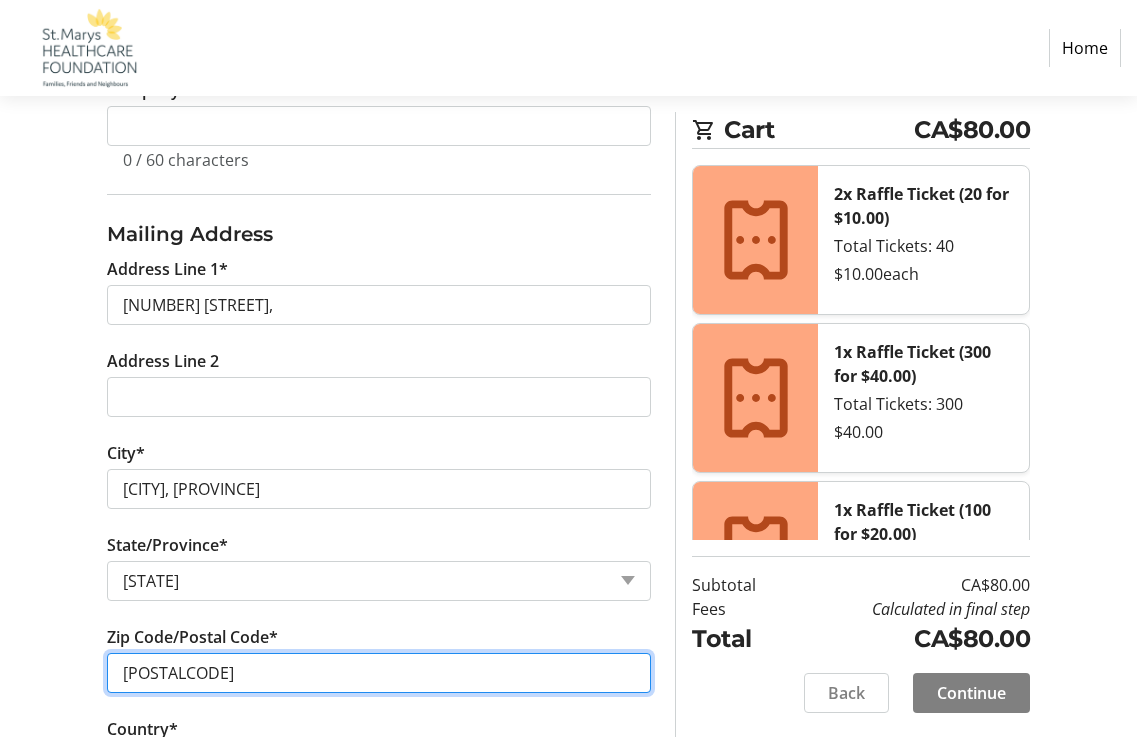 click on "[POSTALCODE]" at bounding box center (379, 673) 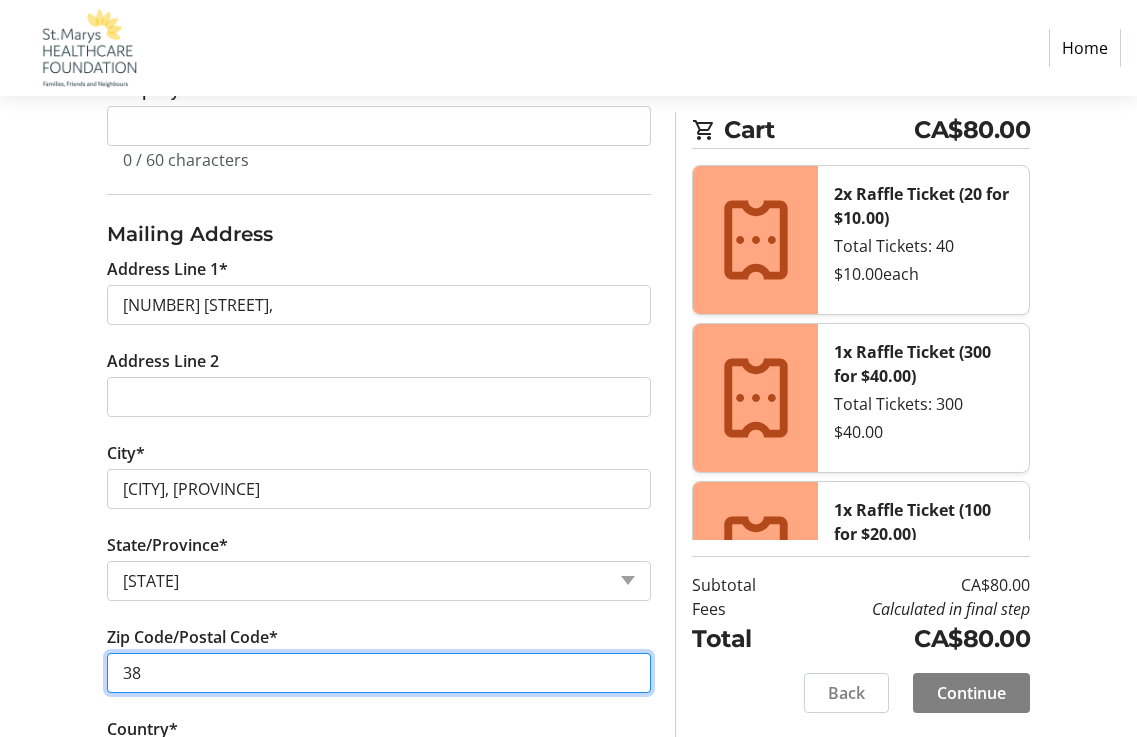 type on "8" 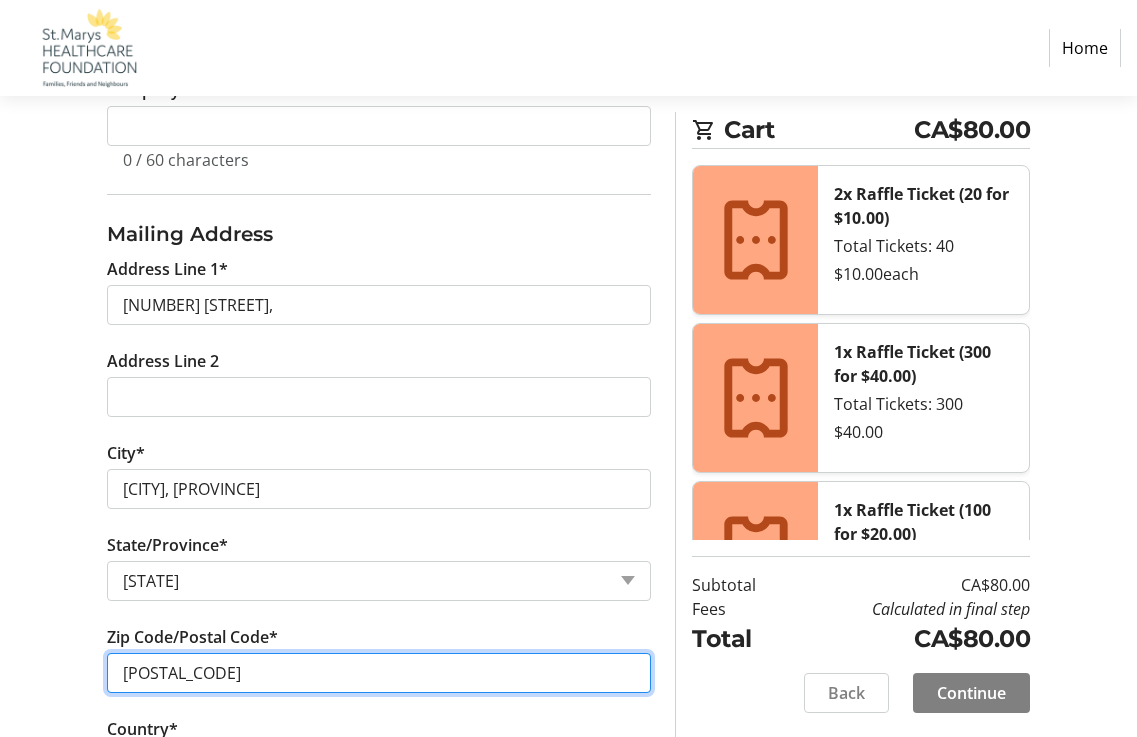 type on "[POSTAL_CODE]" 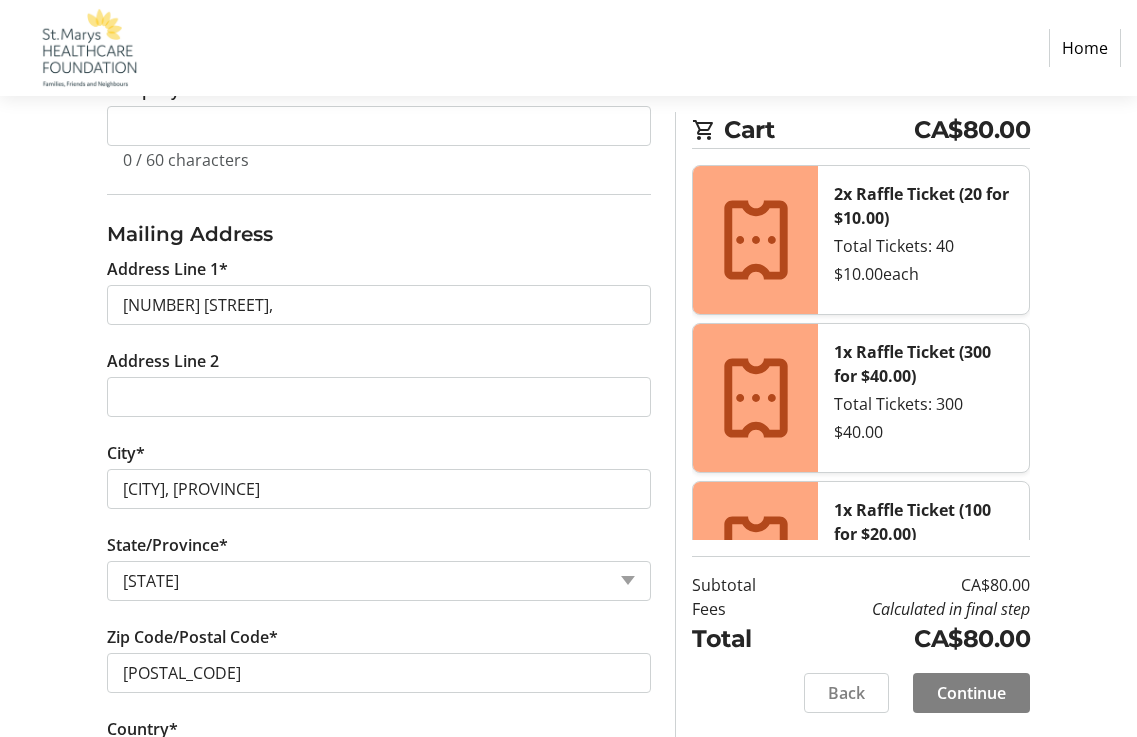 click on "[STATE]" 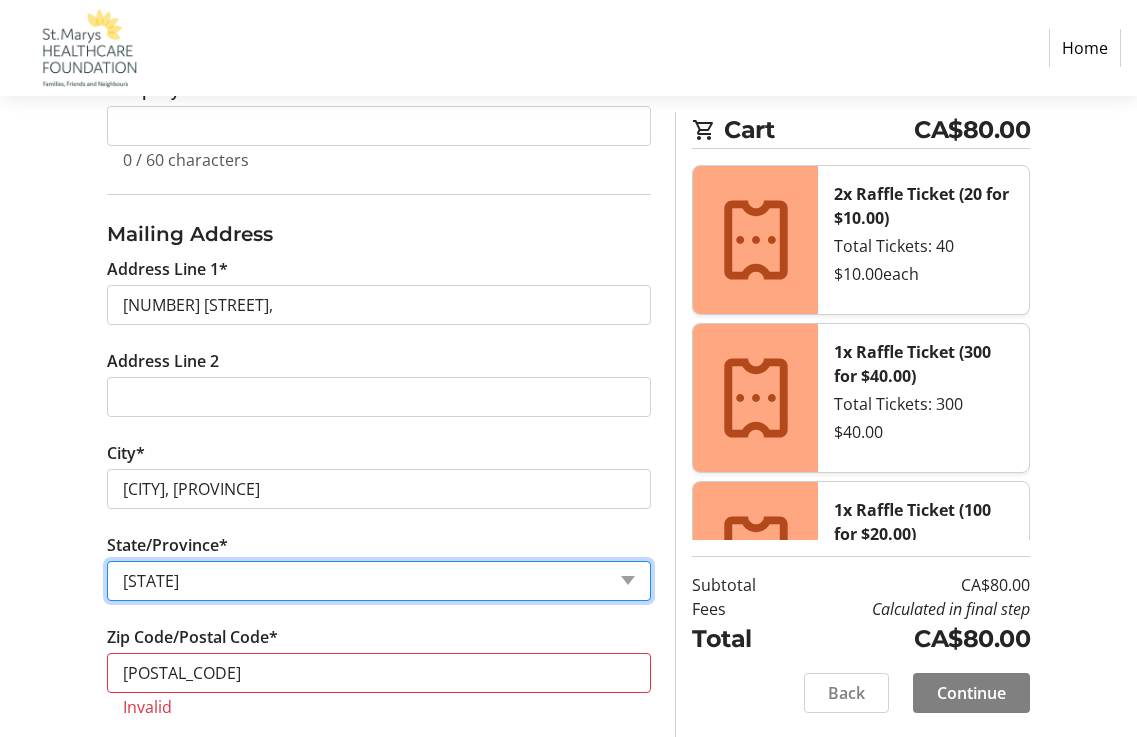 click on "[STATE_LIST]" at bounding box center (379, 581) 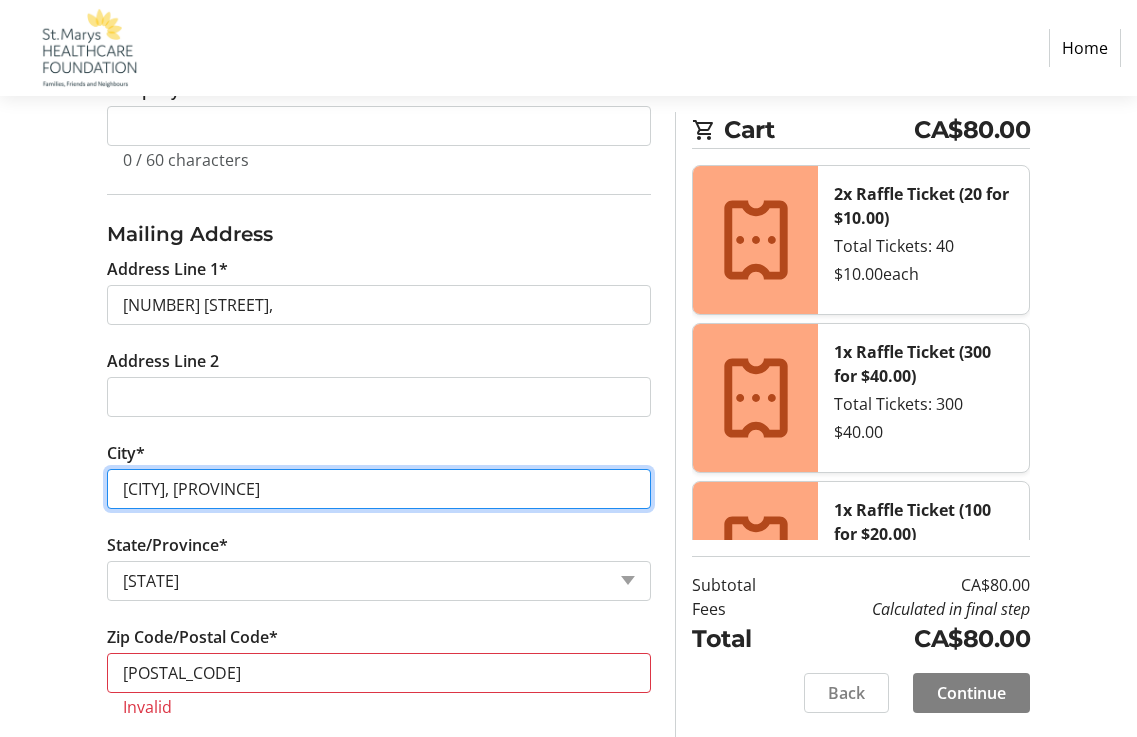 click on "[CITY], [PROVINCE]" at bounding box center [379, 489] 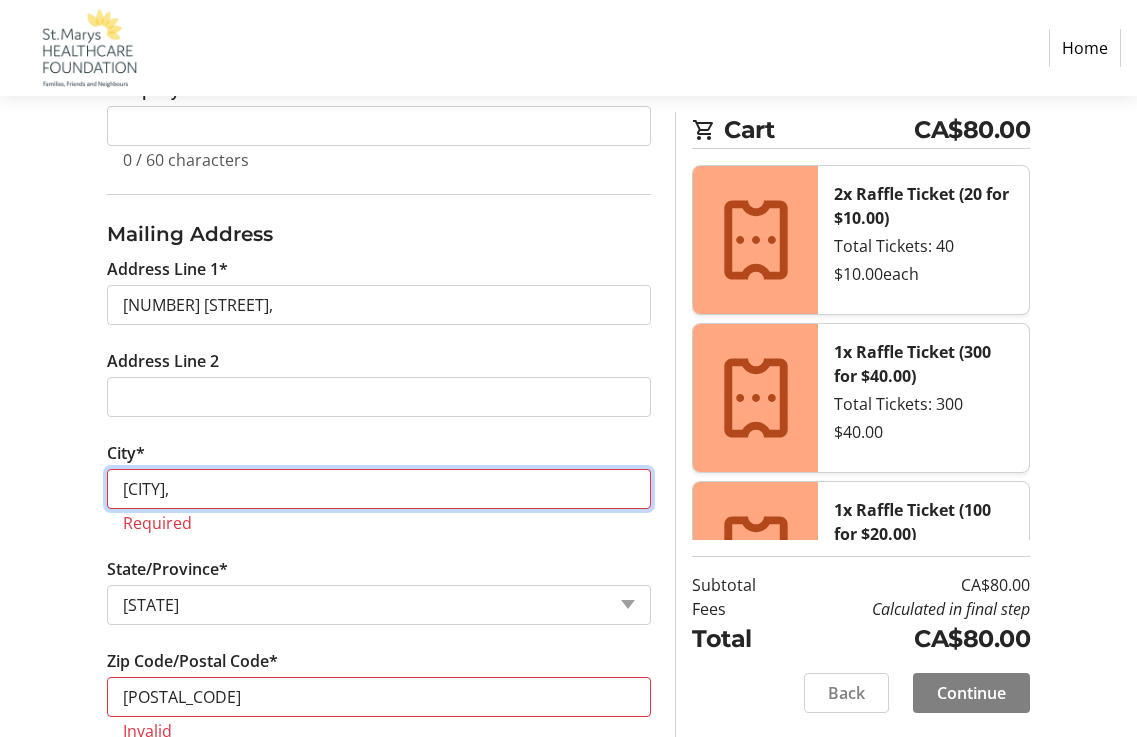 type on "[CITY]" 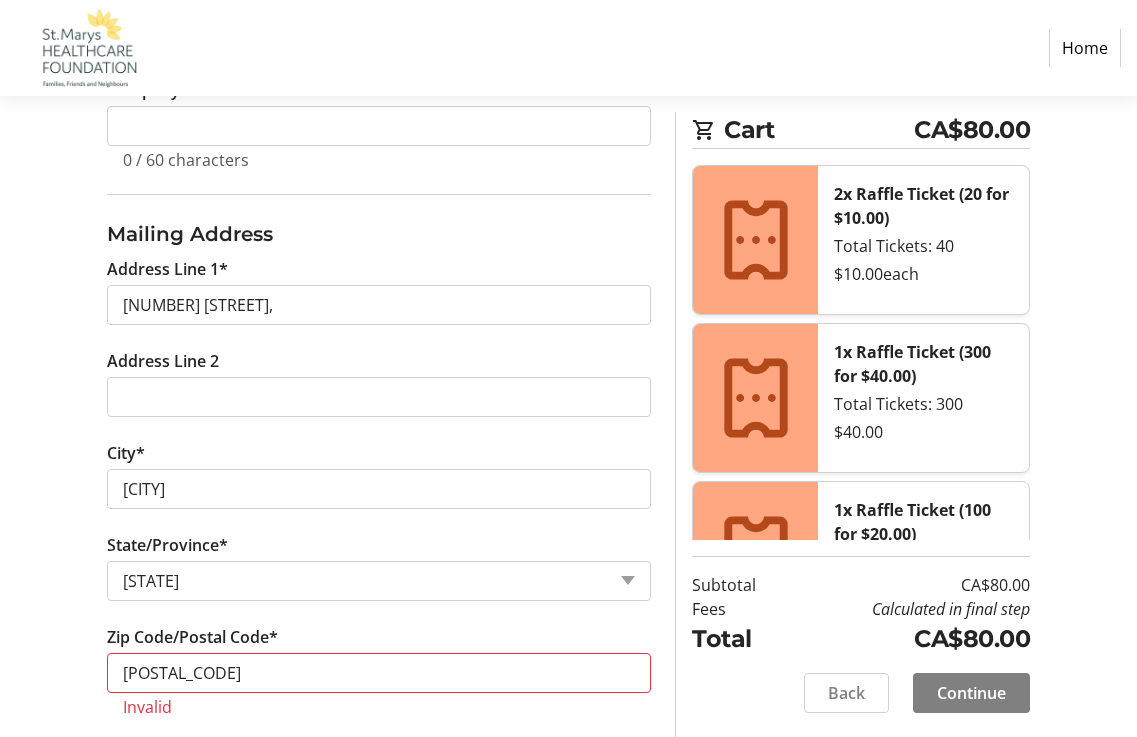 select on "CA" 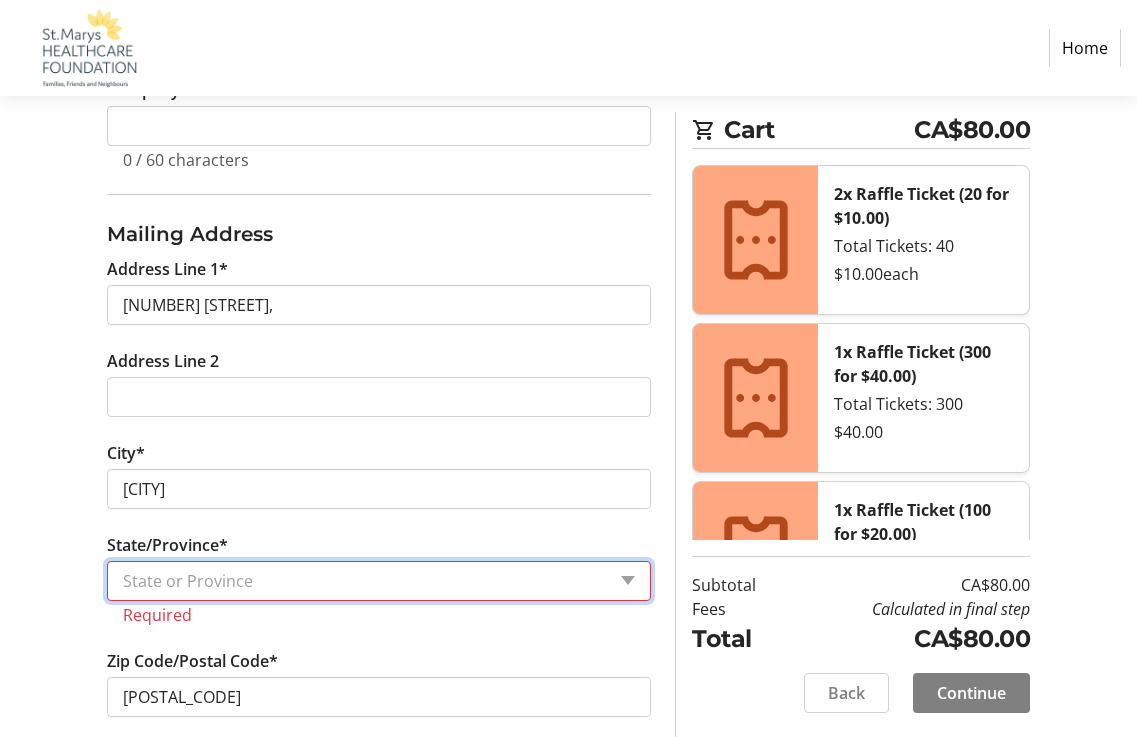 select on "ON" 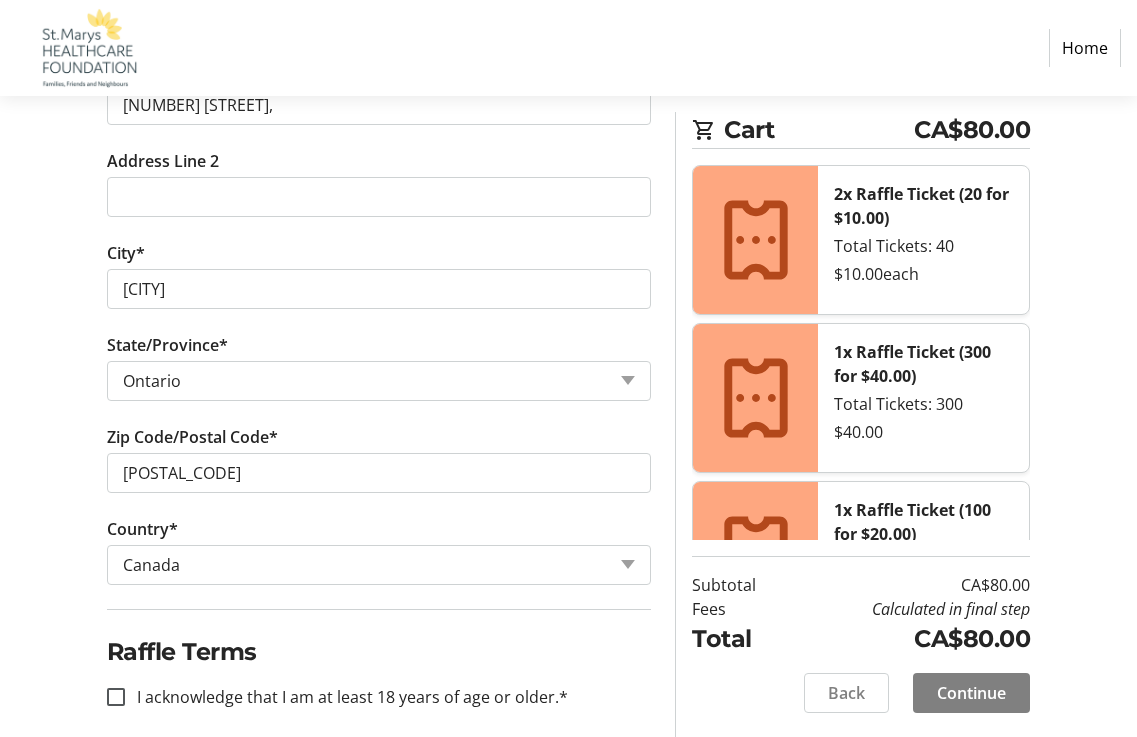 scroll, scrollTop: 1000, scrollLeft: 0, axis: vertical 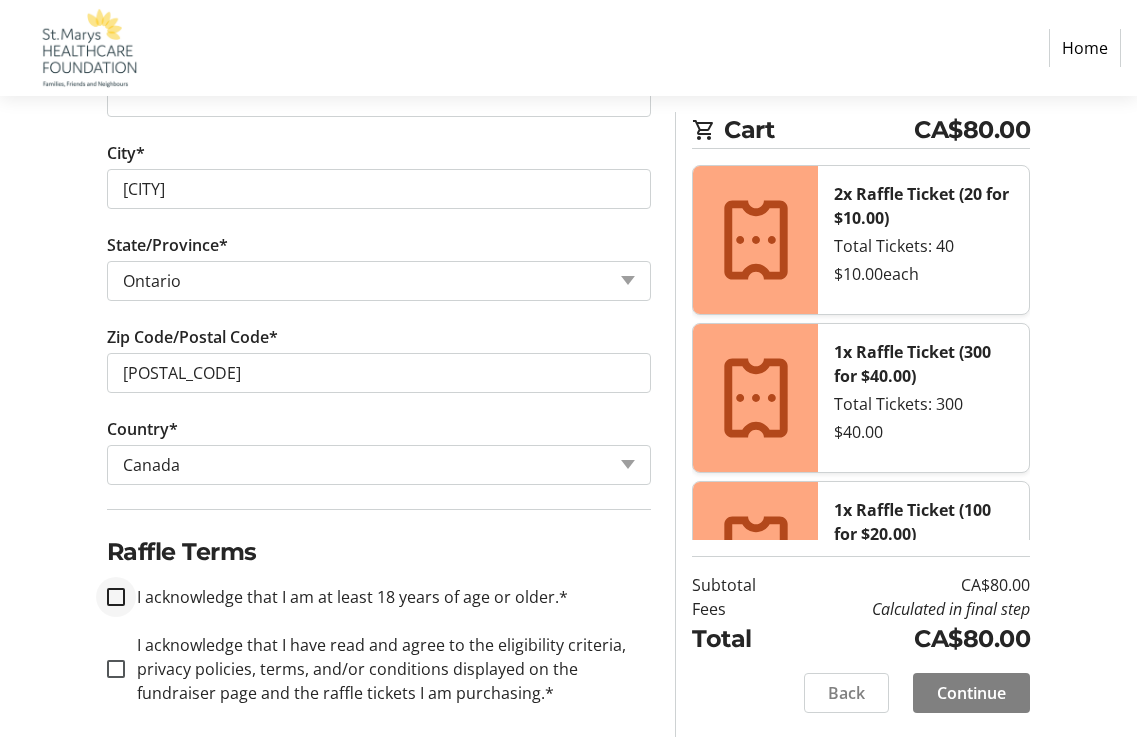type on "[CITY]" 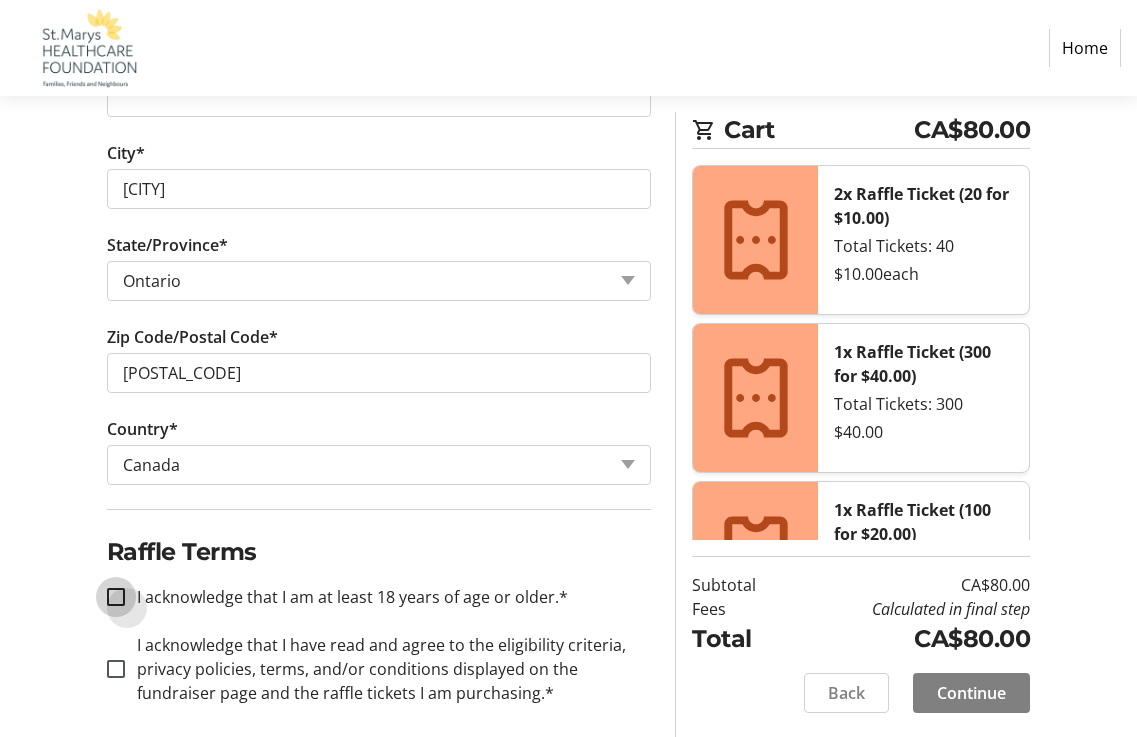 click on "I acknowledge that I am at least 18 years of age or older.*" at bounding box center (116, 597) 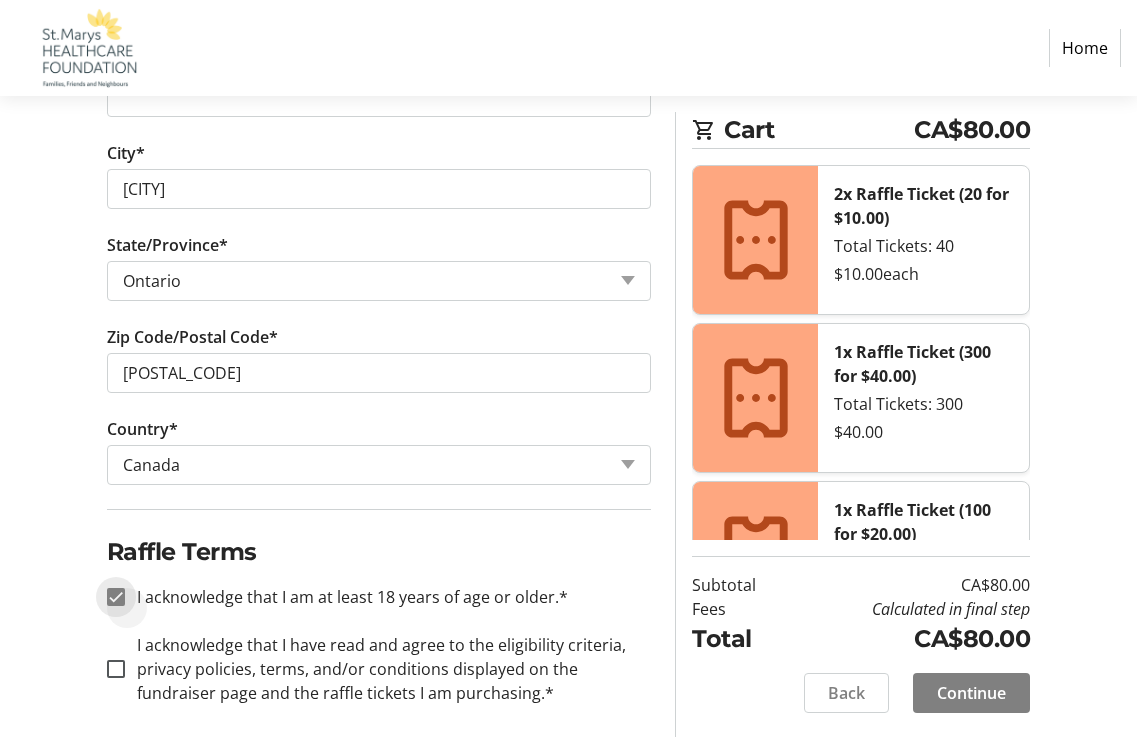 checkbox on "true" 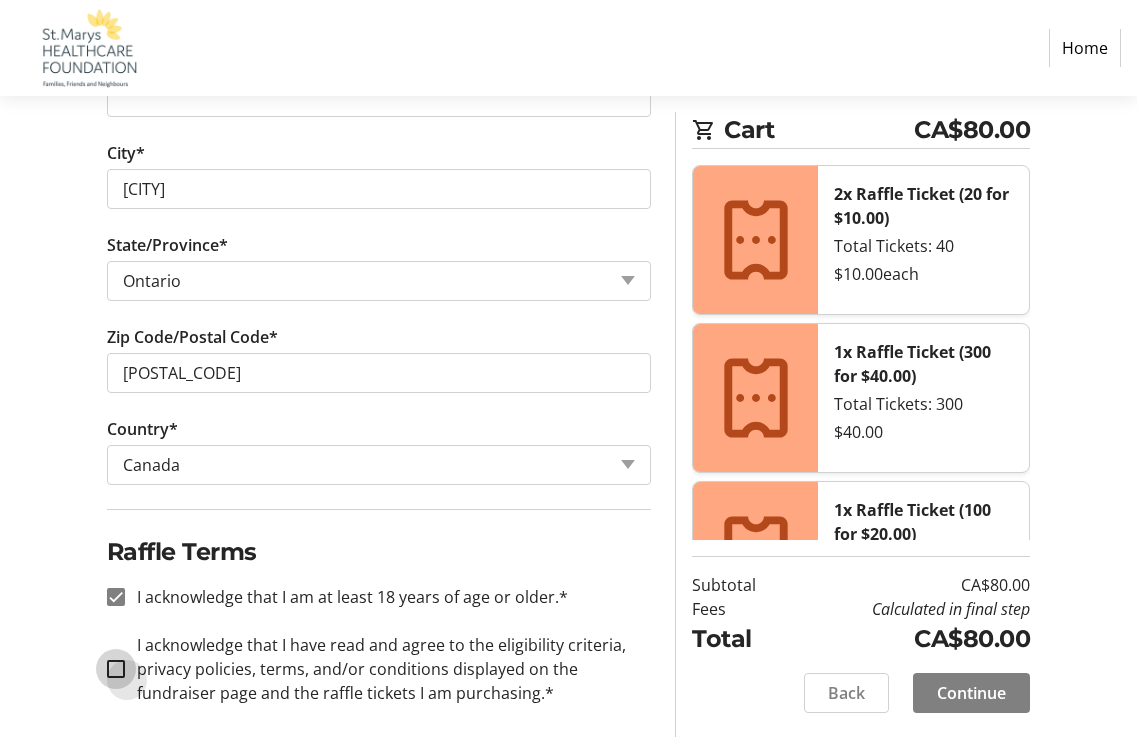 click on "I acknowledge that I have read and agree to the eligibility criteria, privacy policies, terms,
and/or conditions displayed on the fundraiser page and the raffle tickets I am purchasing.*" at bounding box center (116, 669) 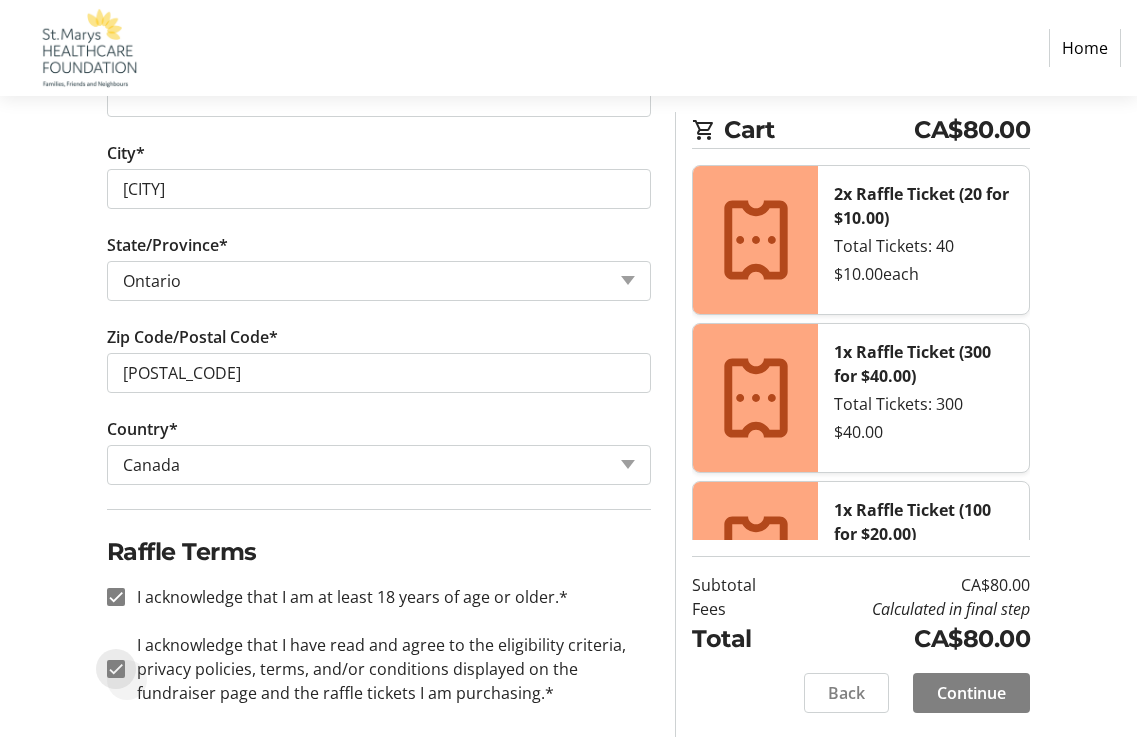 checkbox on "true" 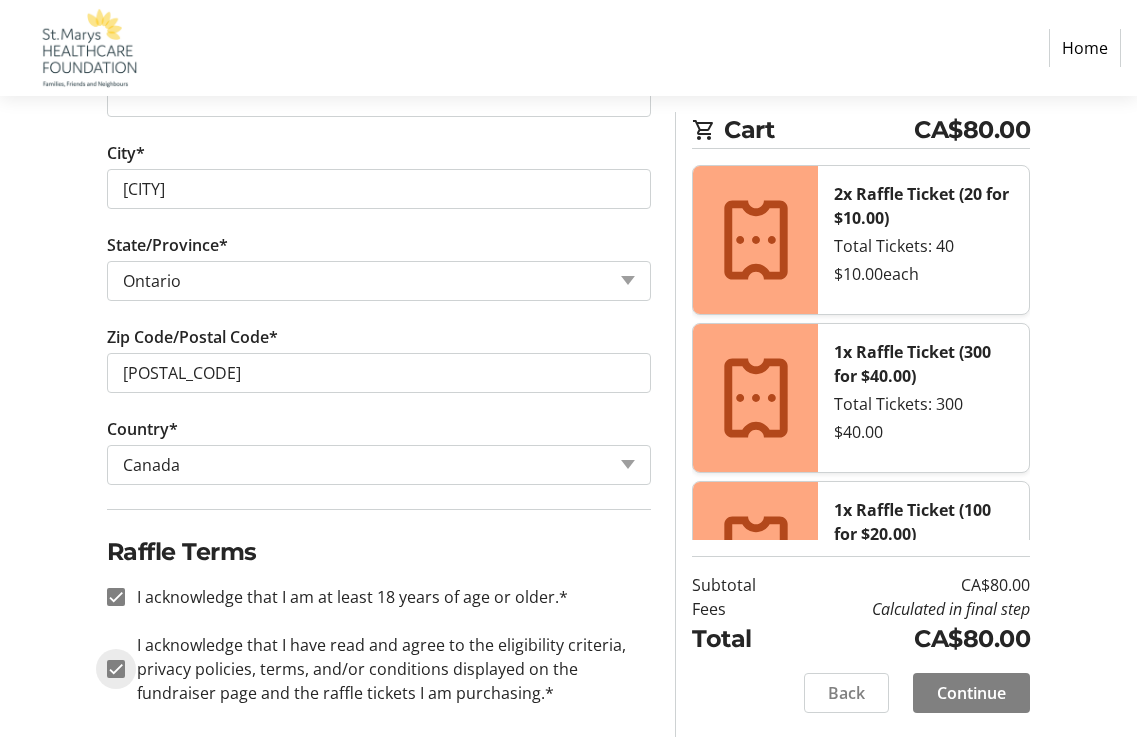 scroll, scrollTop: 1017, scrollLeft: 0, axis: vertical 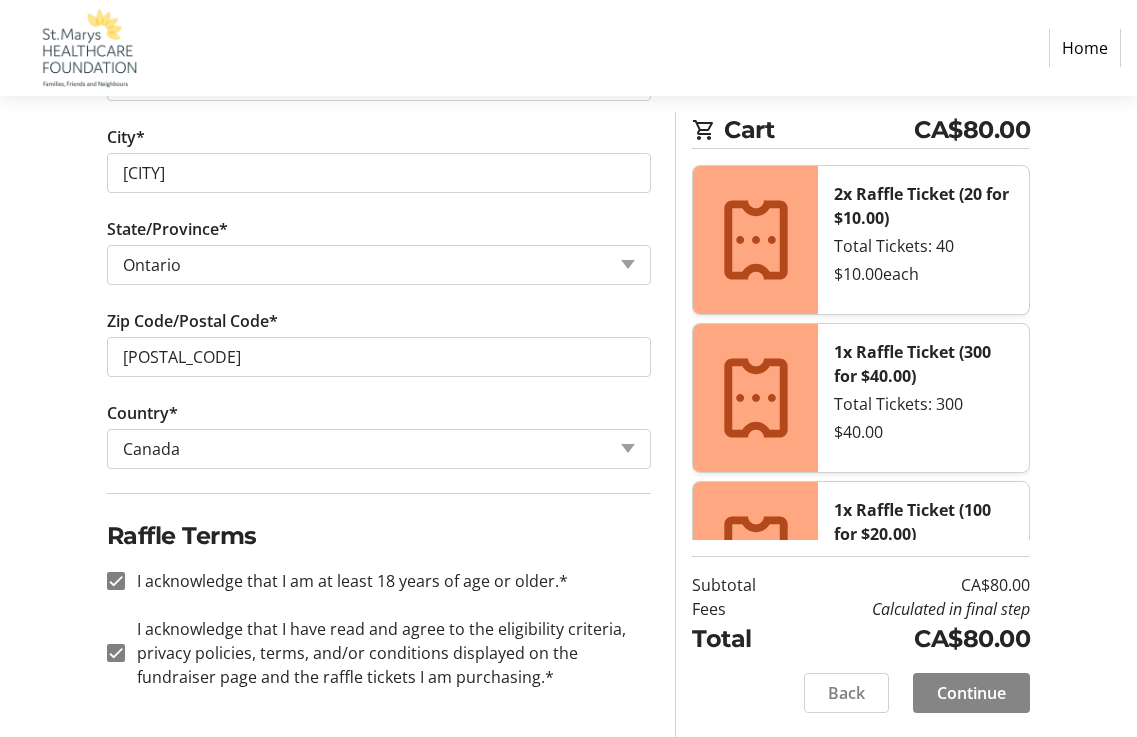 click on "Continue" 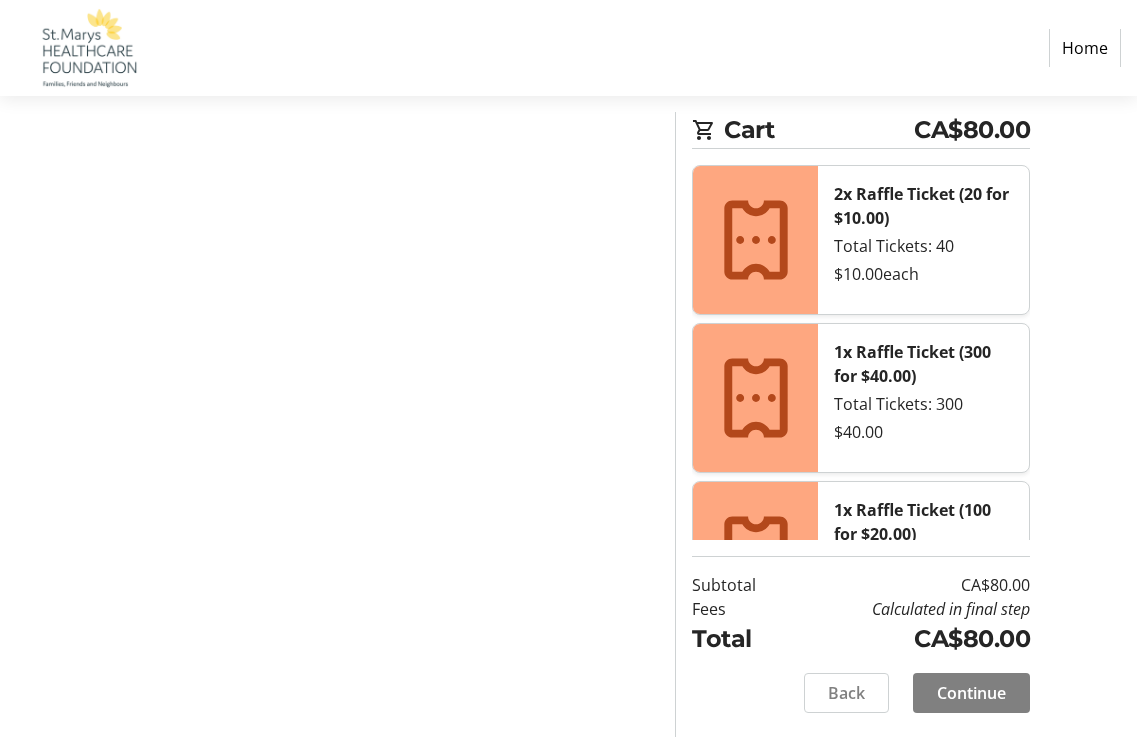 scroll, scrollTop: 149, scrollLeft: 0, axis: vertical 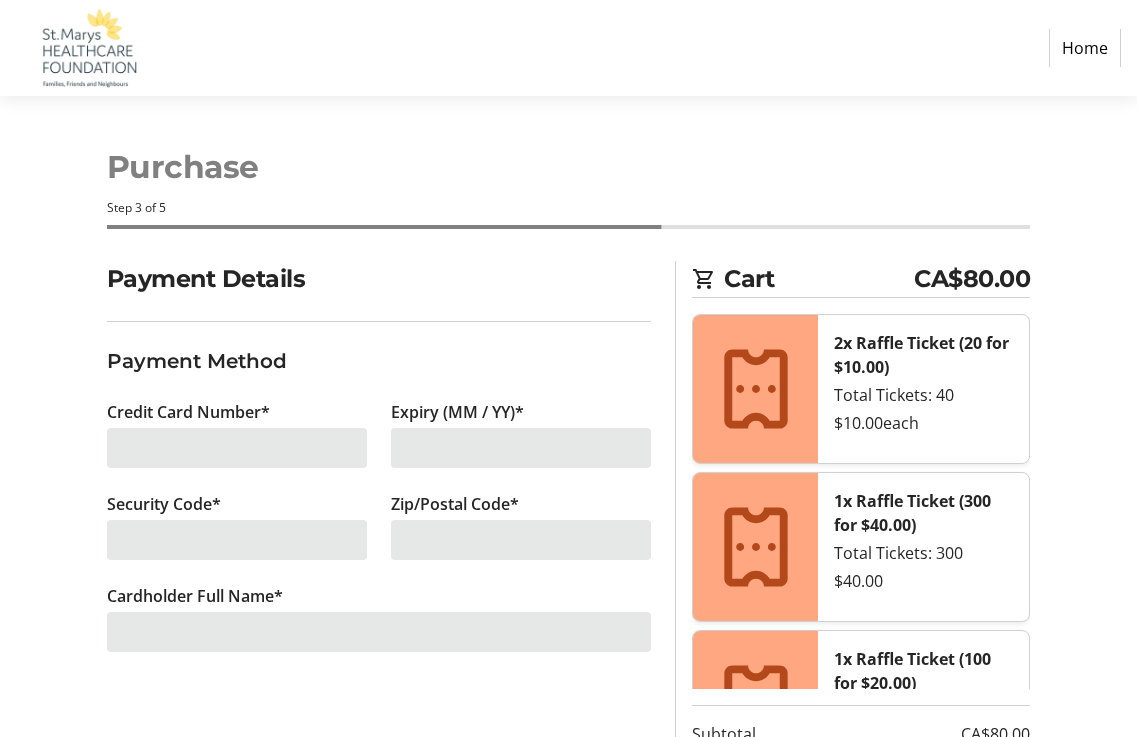 click 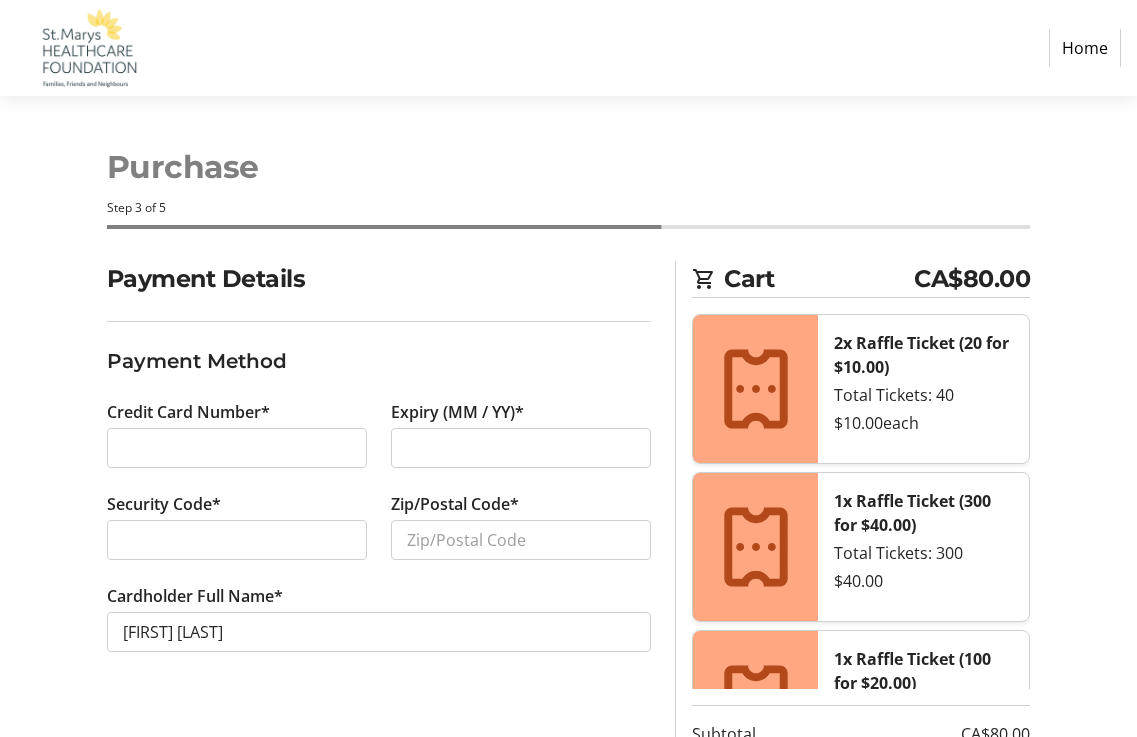 click at bounding box center [521, 448] 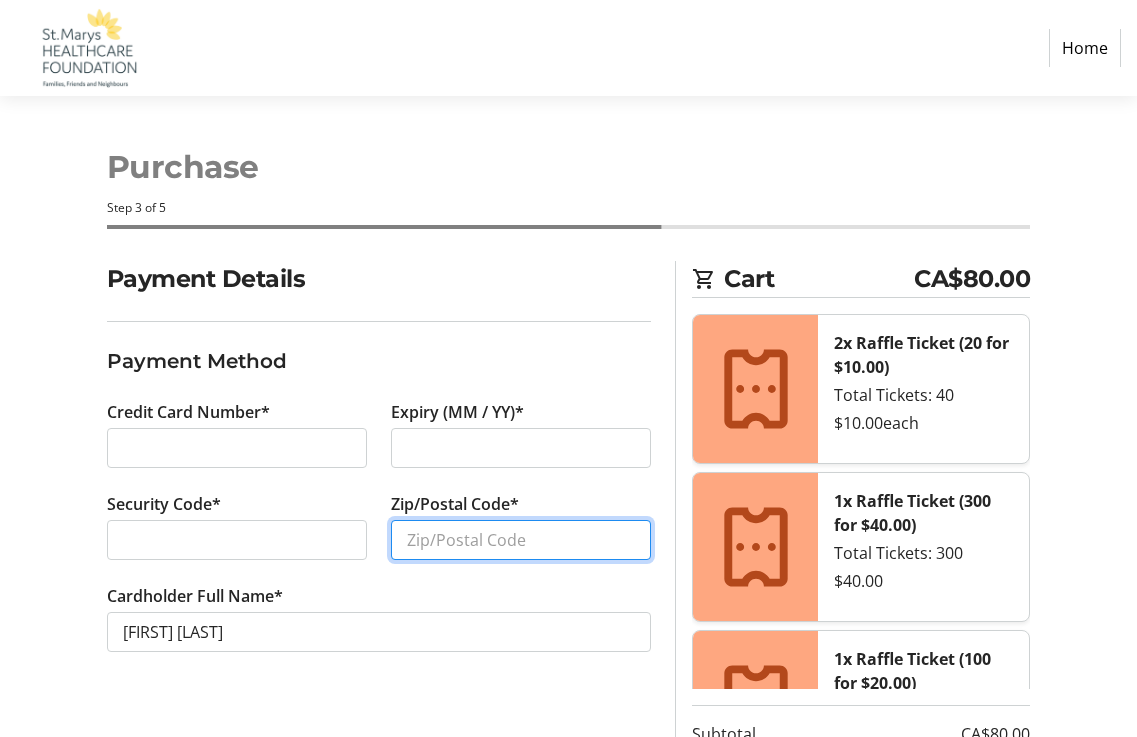 click on "Zip/Postal Code*" at bounding box center [521, 540] 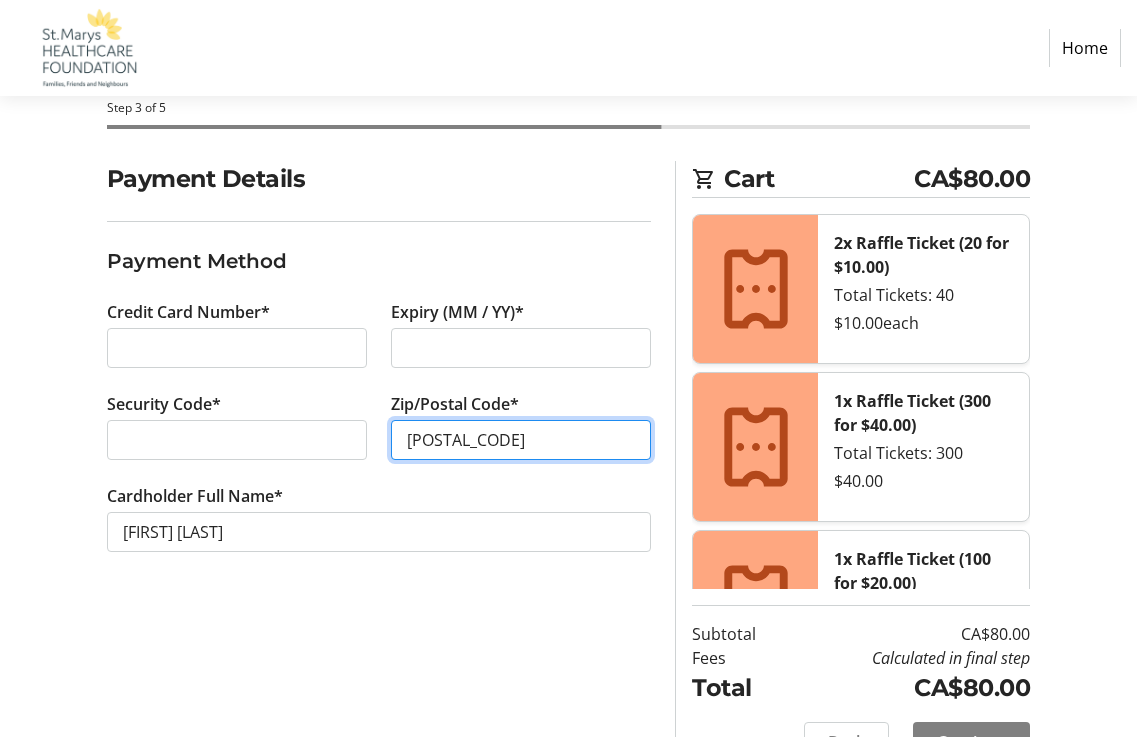 scroll, scrollTop: 149, scrollLeft: 0, axis: vertical 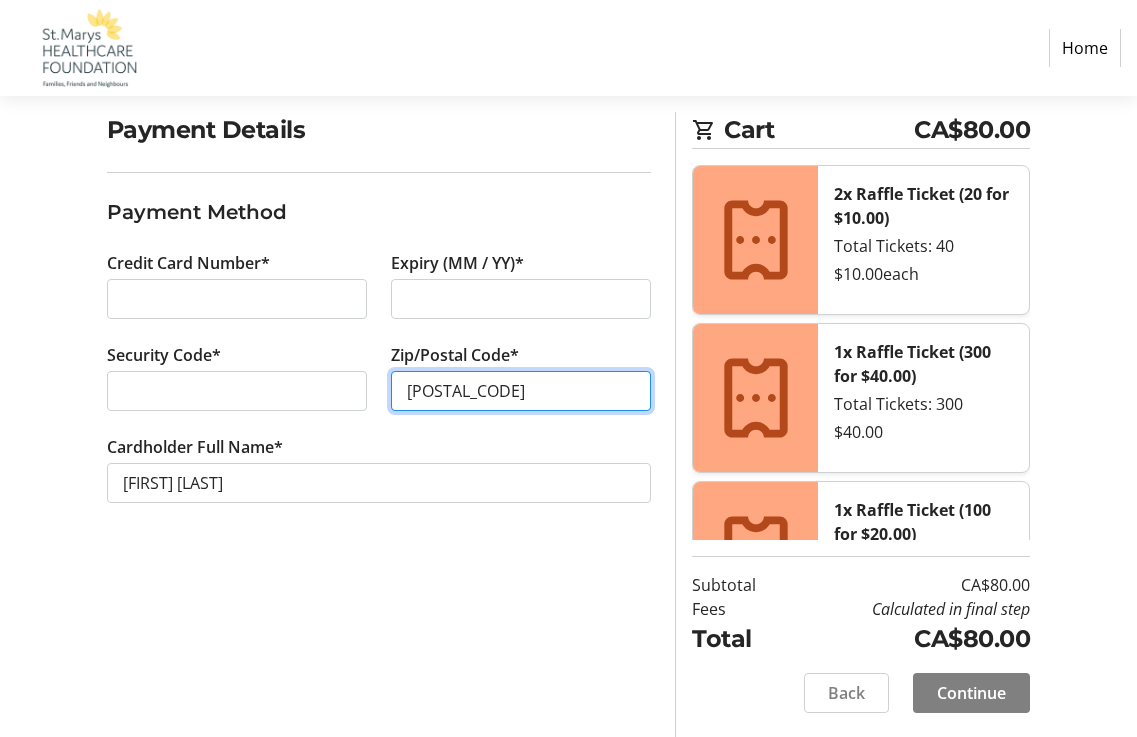 type on "[POSTAL_CODE]" 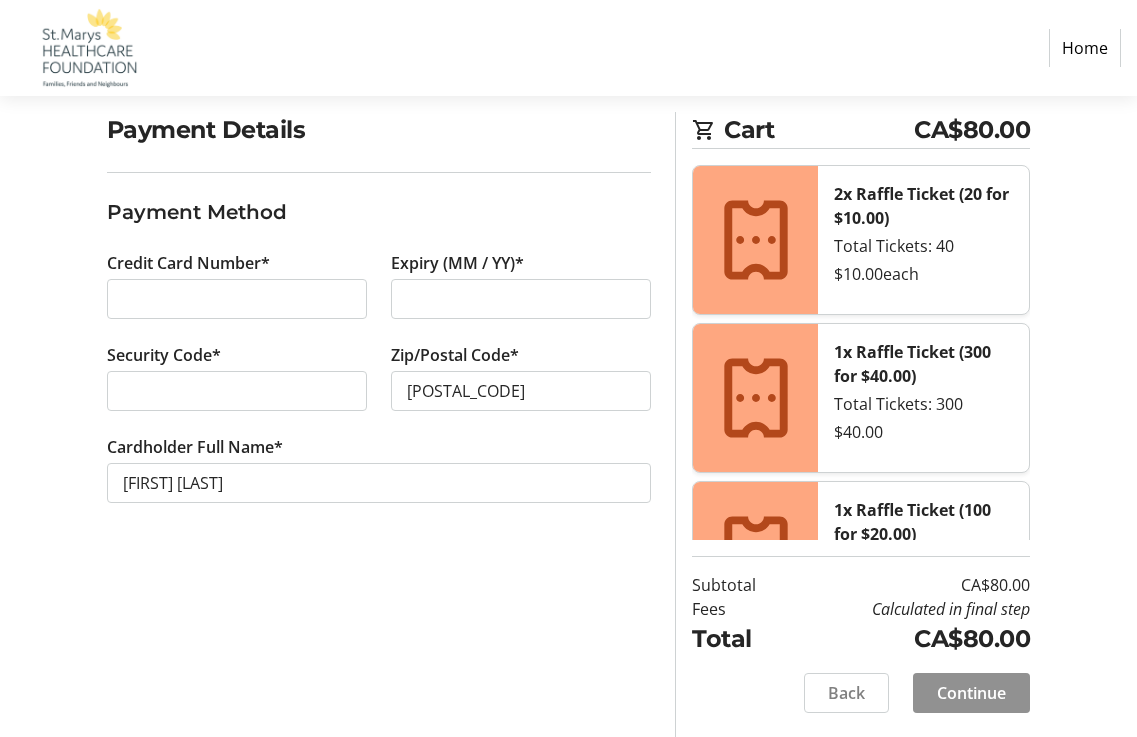 click on "Continue" 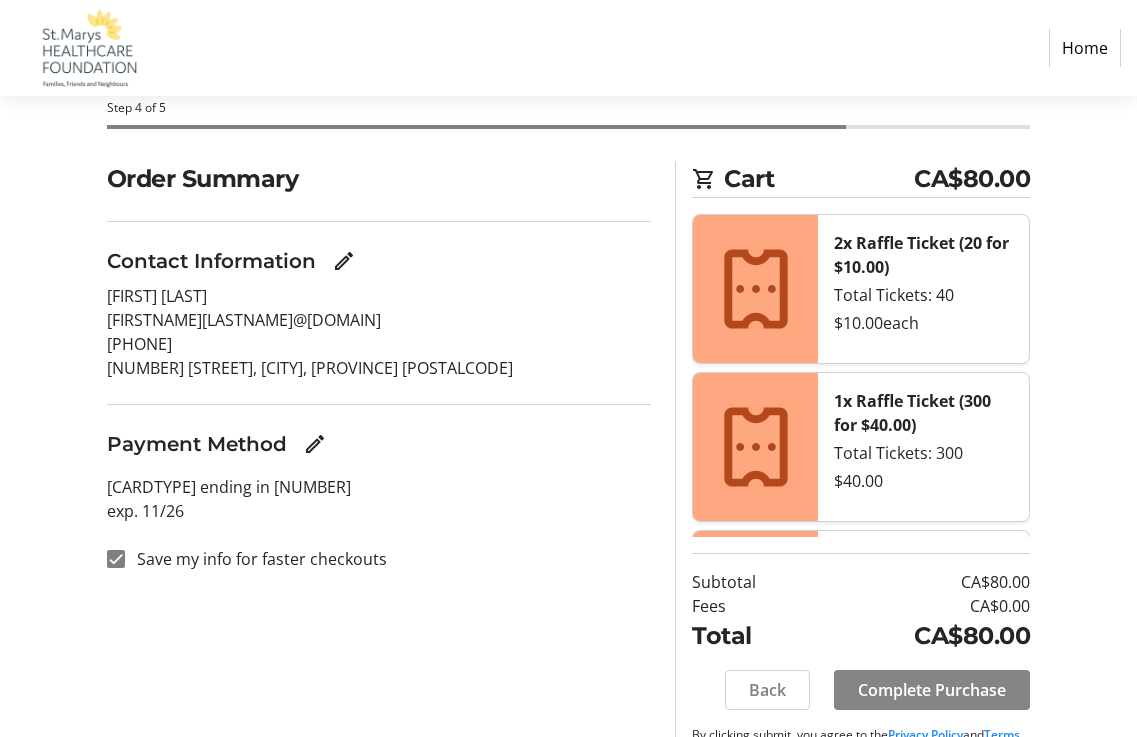 scroll, scrollTop: 149, scrollLeft: 0, axis: vertical 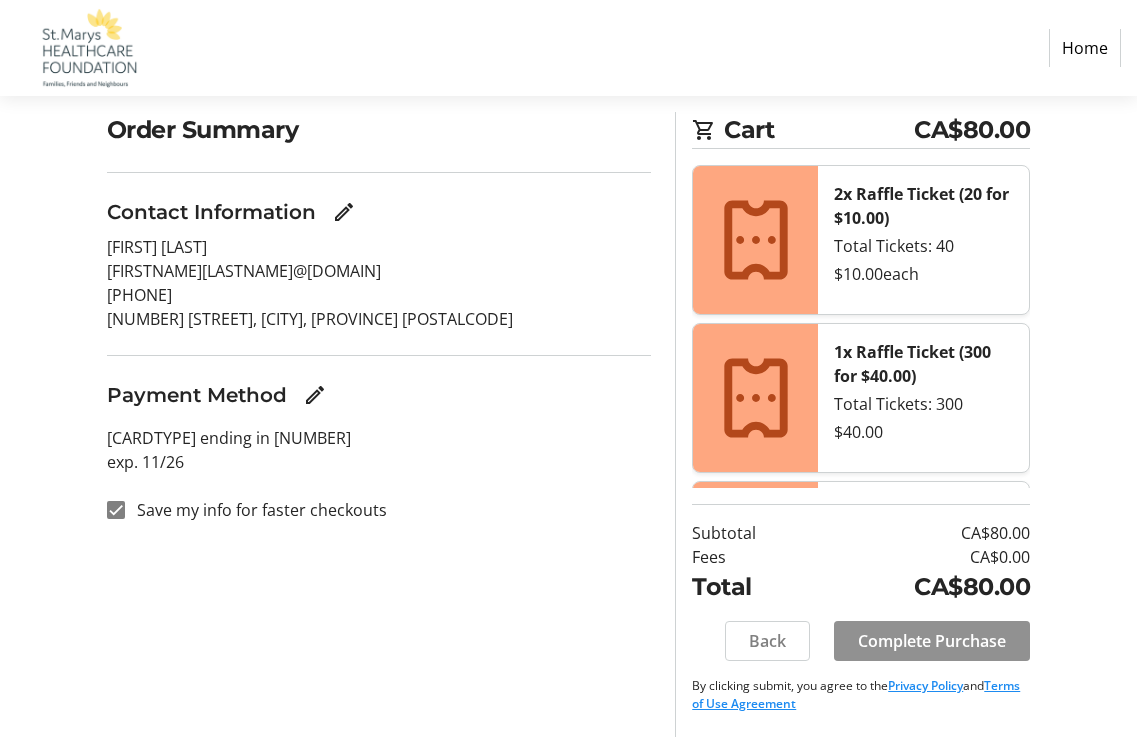 click on "Complete Purchase" 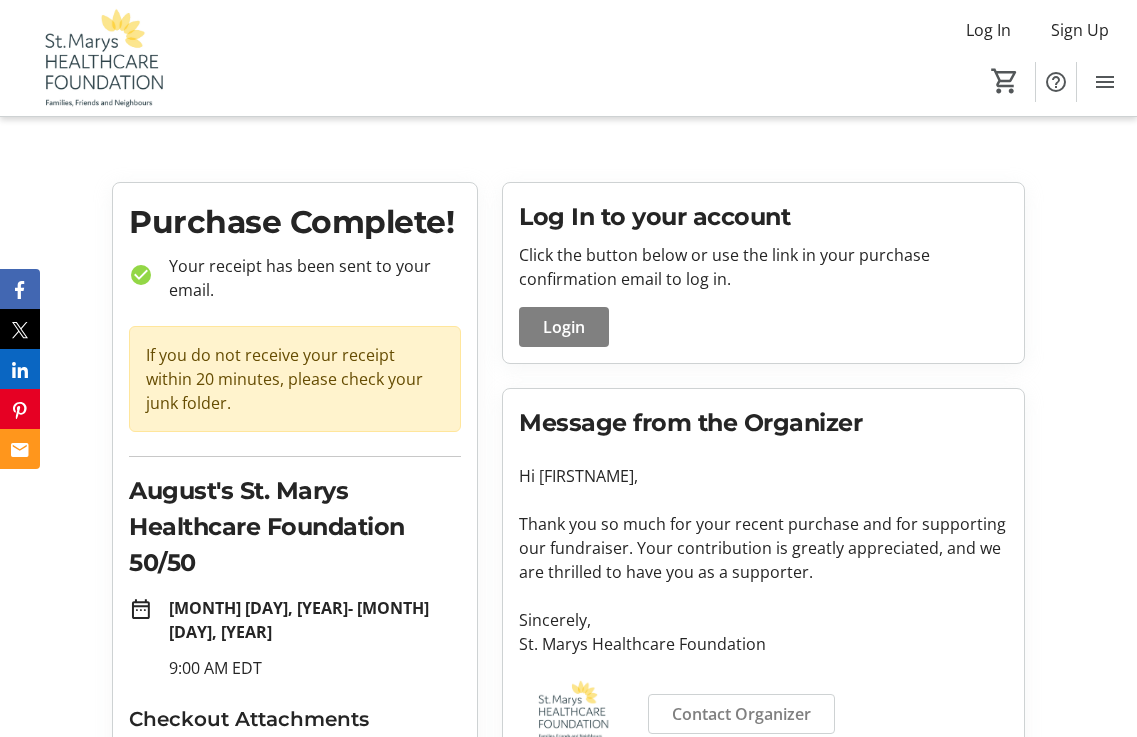scroll, scrollTop: 151, scrollLeft: 0, axis: vertical 